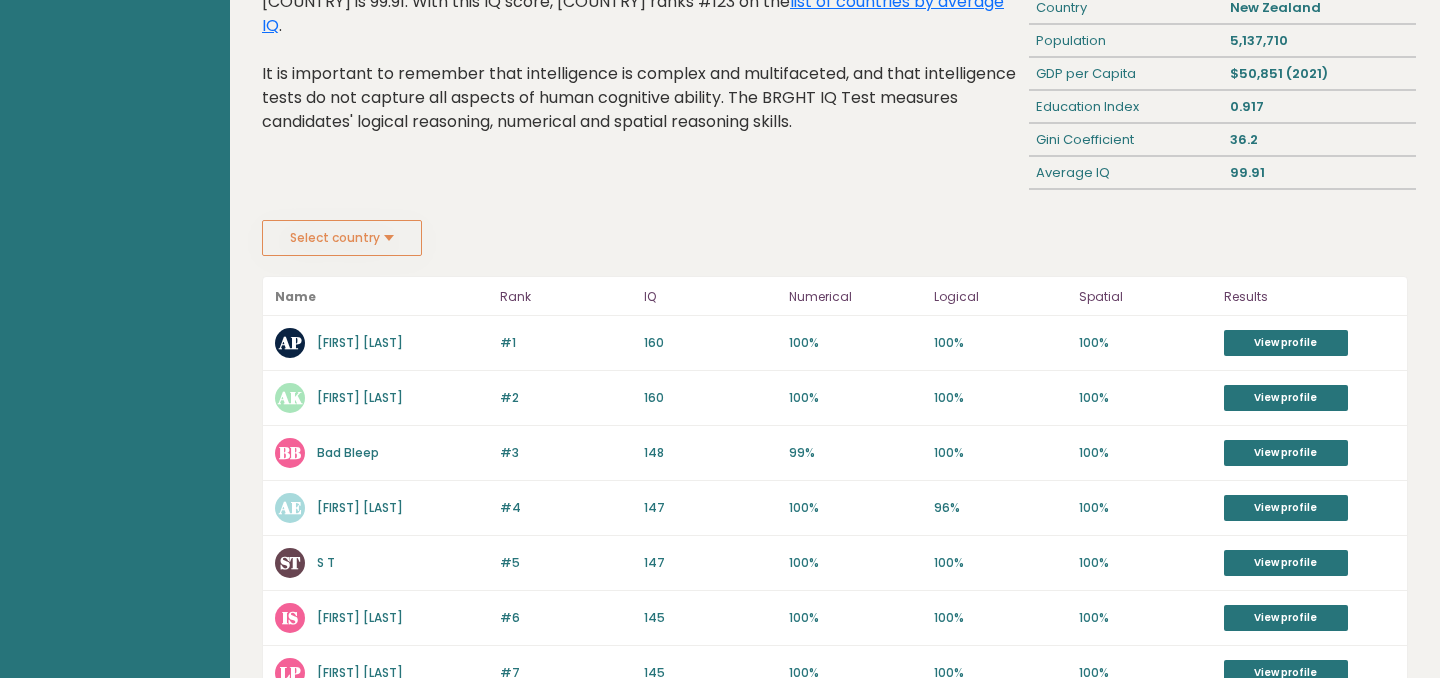 scroll, scrollTop: 0, scrollLeft: 0, axis: both 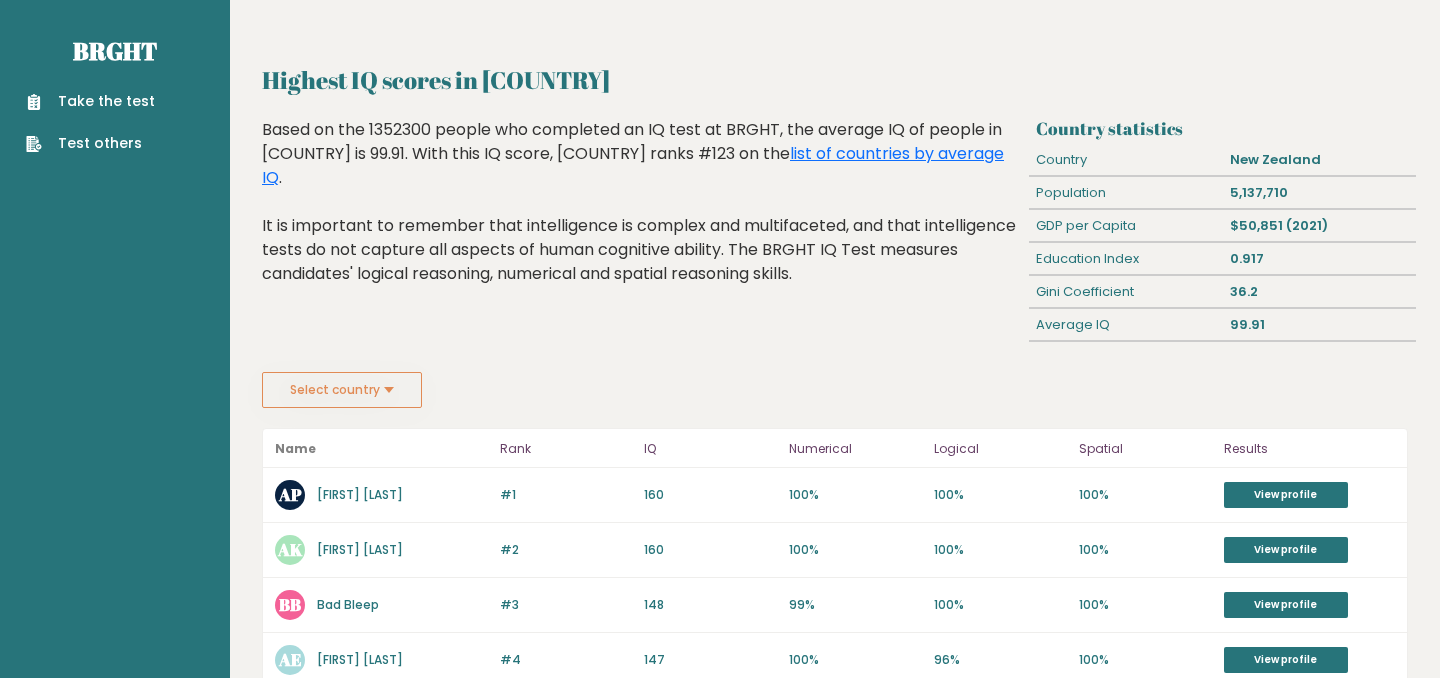 click on "Take the test" at bounding box center (90, 101) 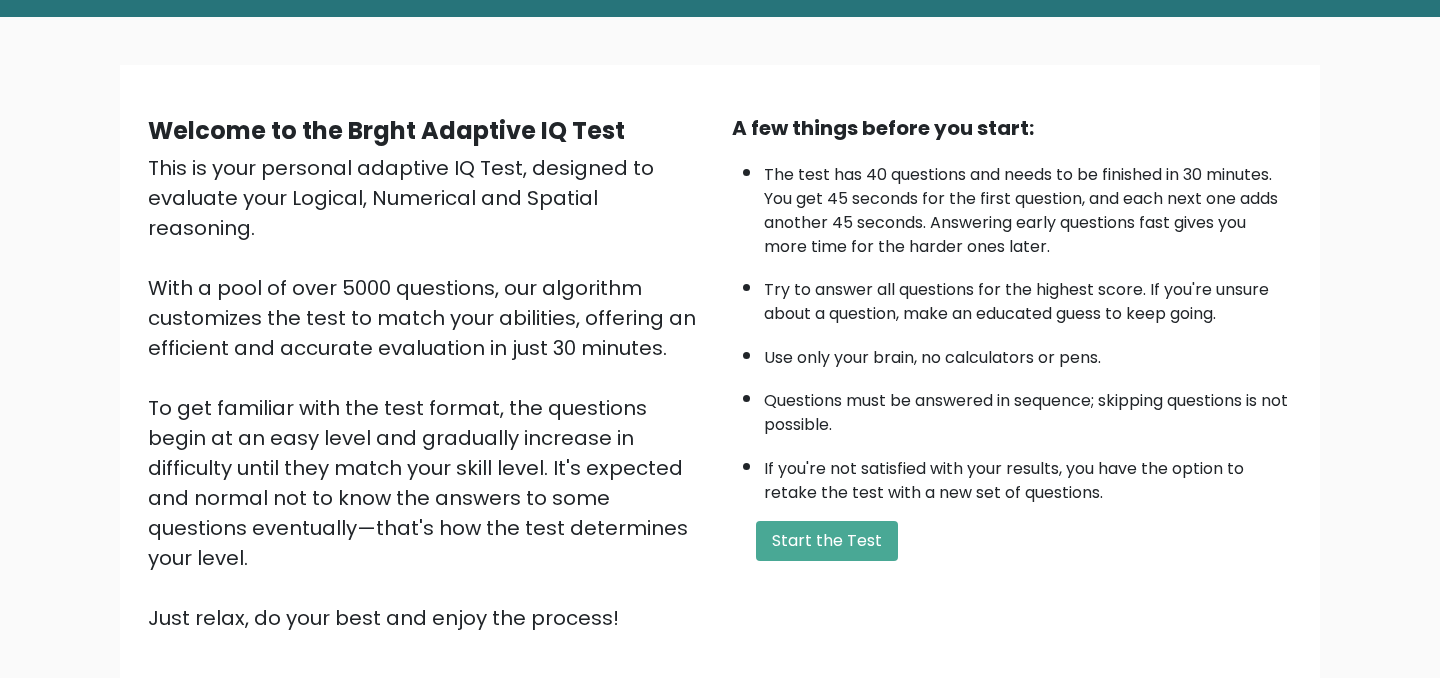 scroll, scrollTop: 91, scrollLeft: 0, axis: vertical 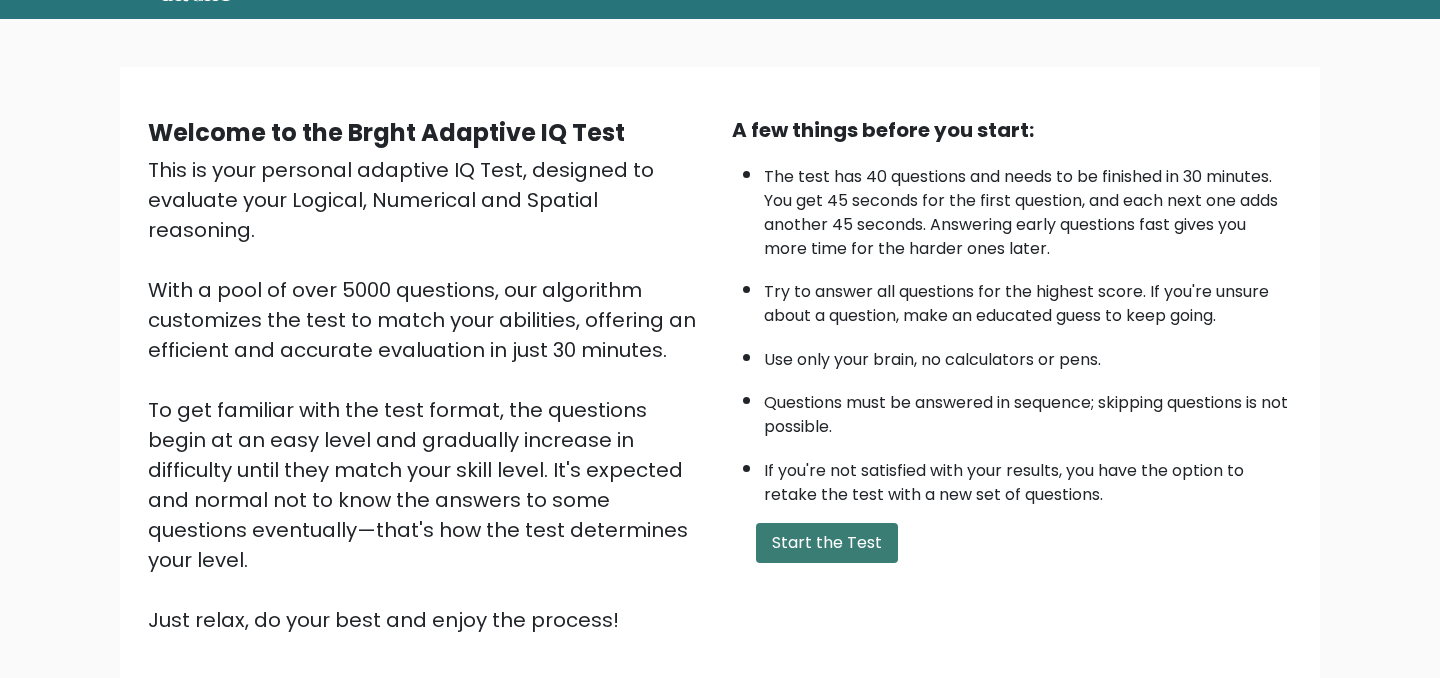 click on "Start the Test" at bounding box center (827, 543) 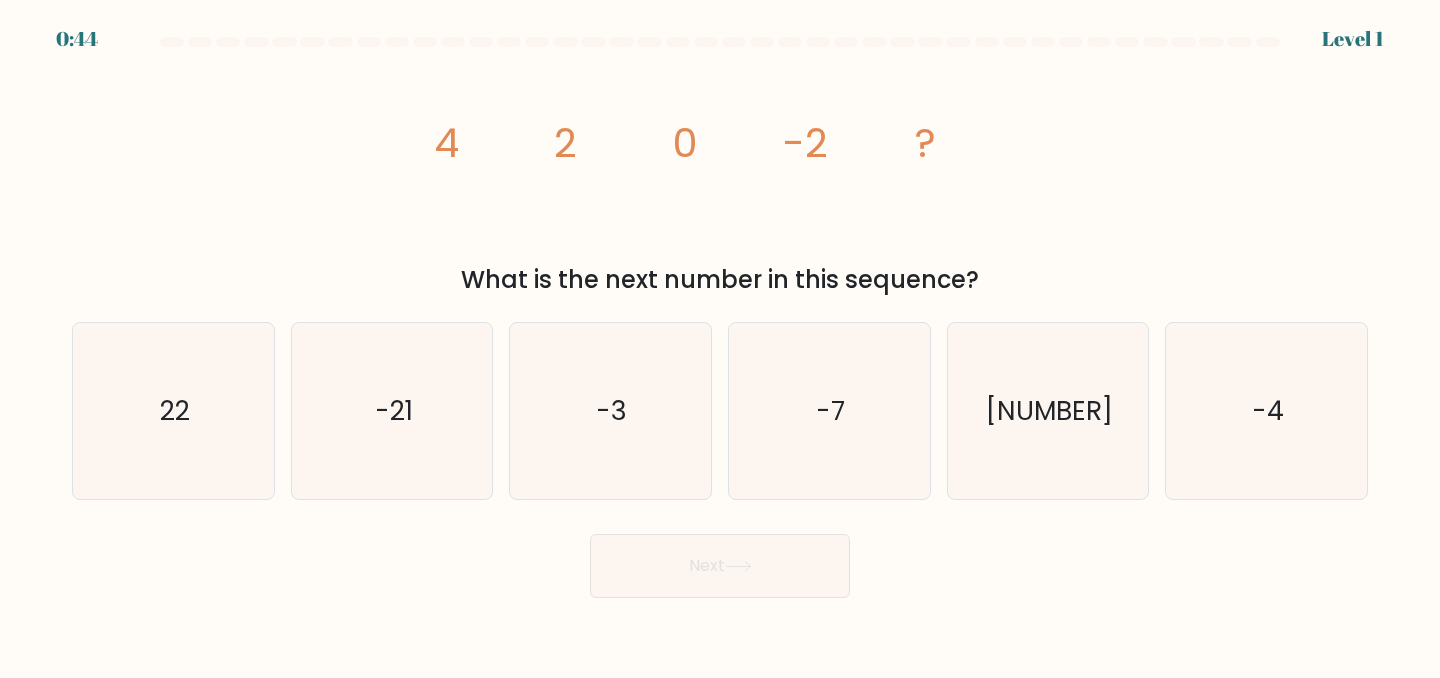 scroll, scrollTop: 0, scrollLeft: 0, axis: both 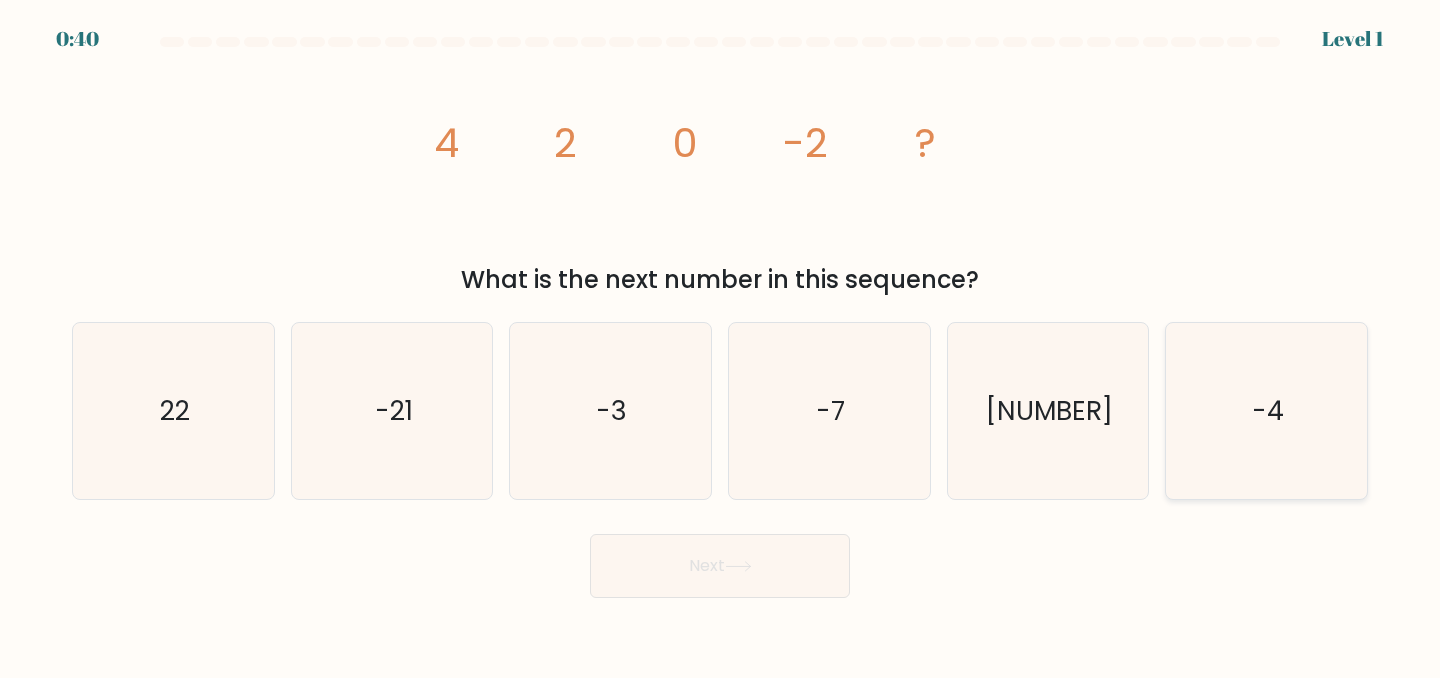 click on "-4" 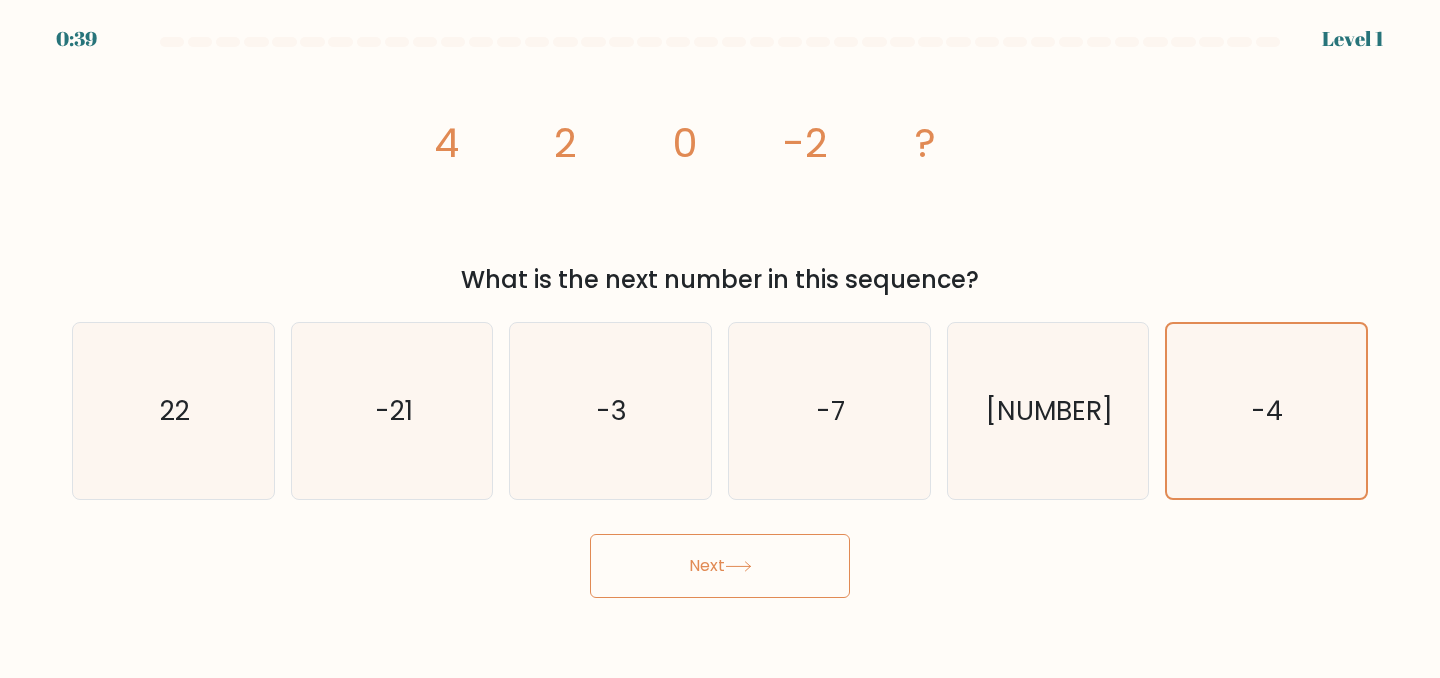 click on "Next" at bounding box center (720, 566) 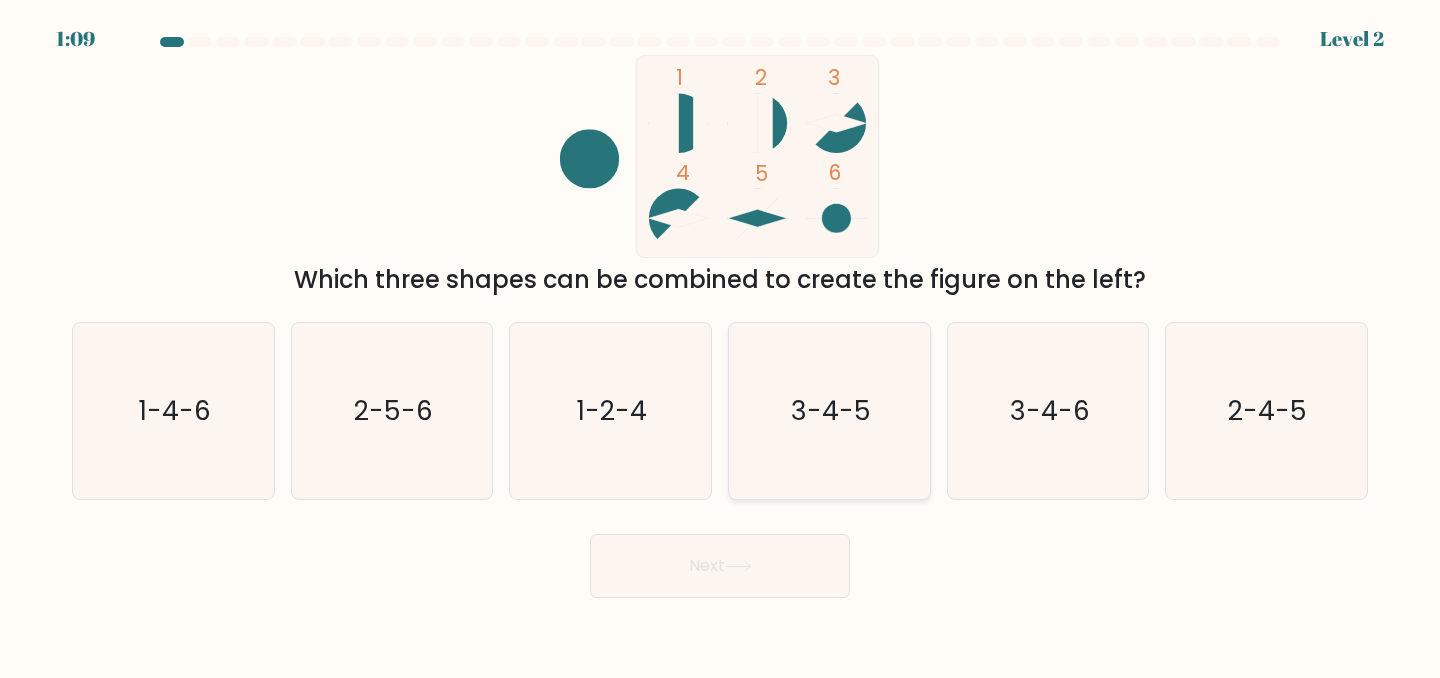 click on "3-4-5" 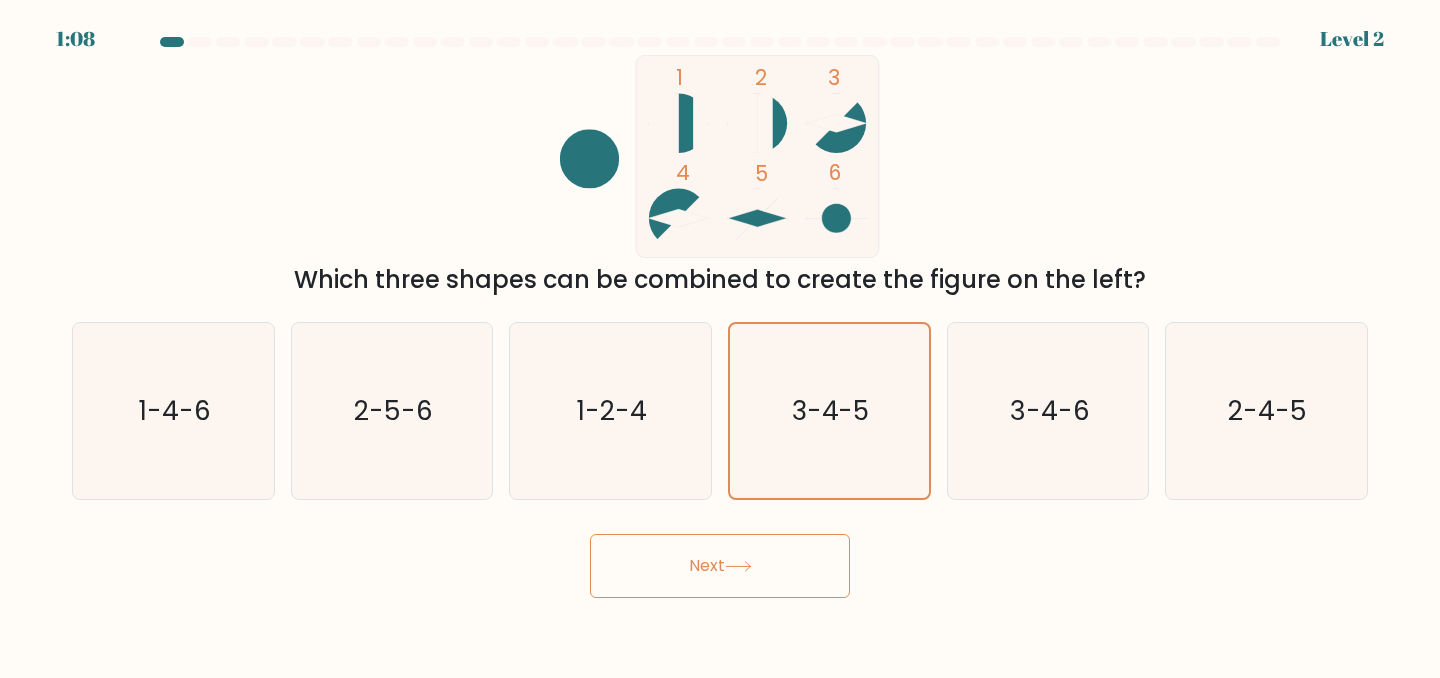click on "Next" at bounding box center [720, 566] 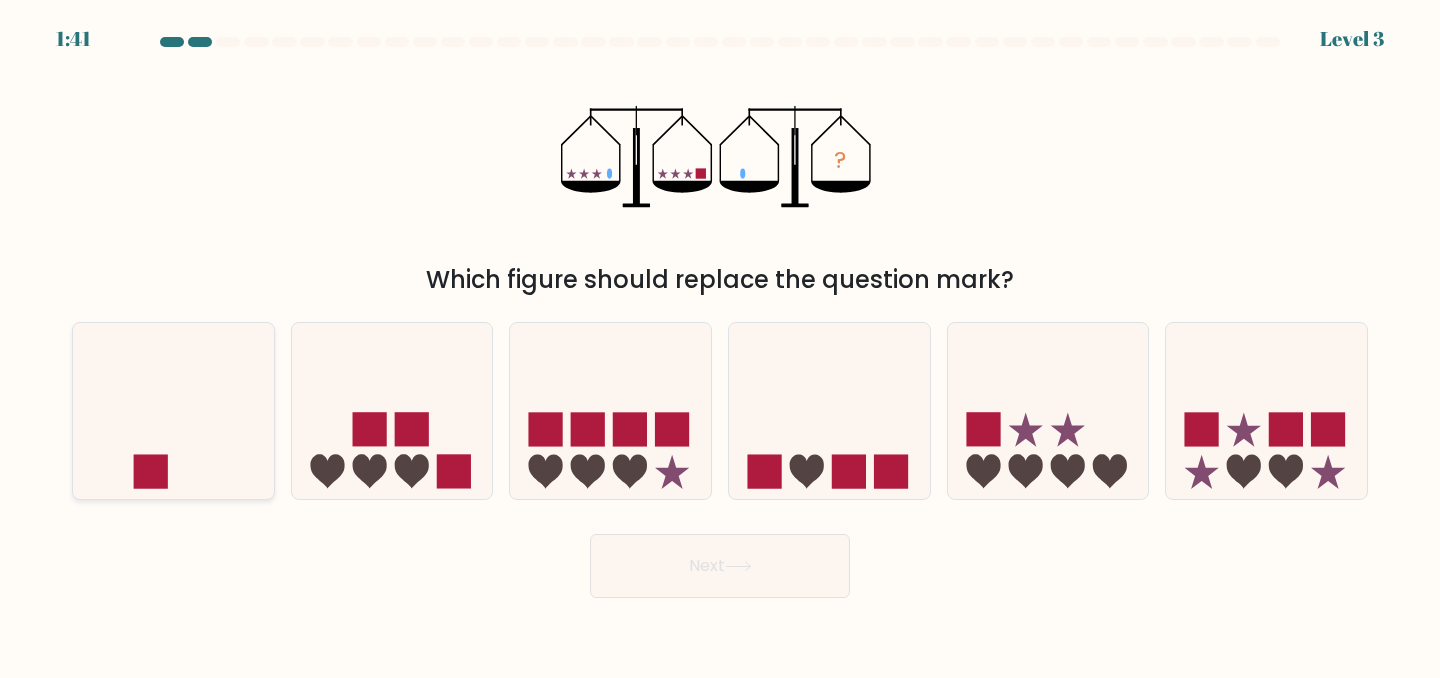click 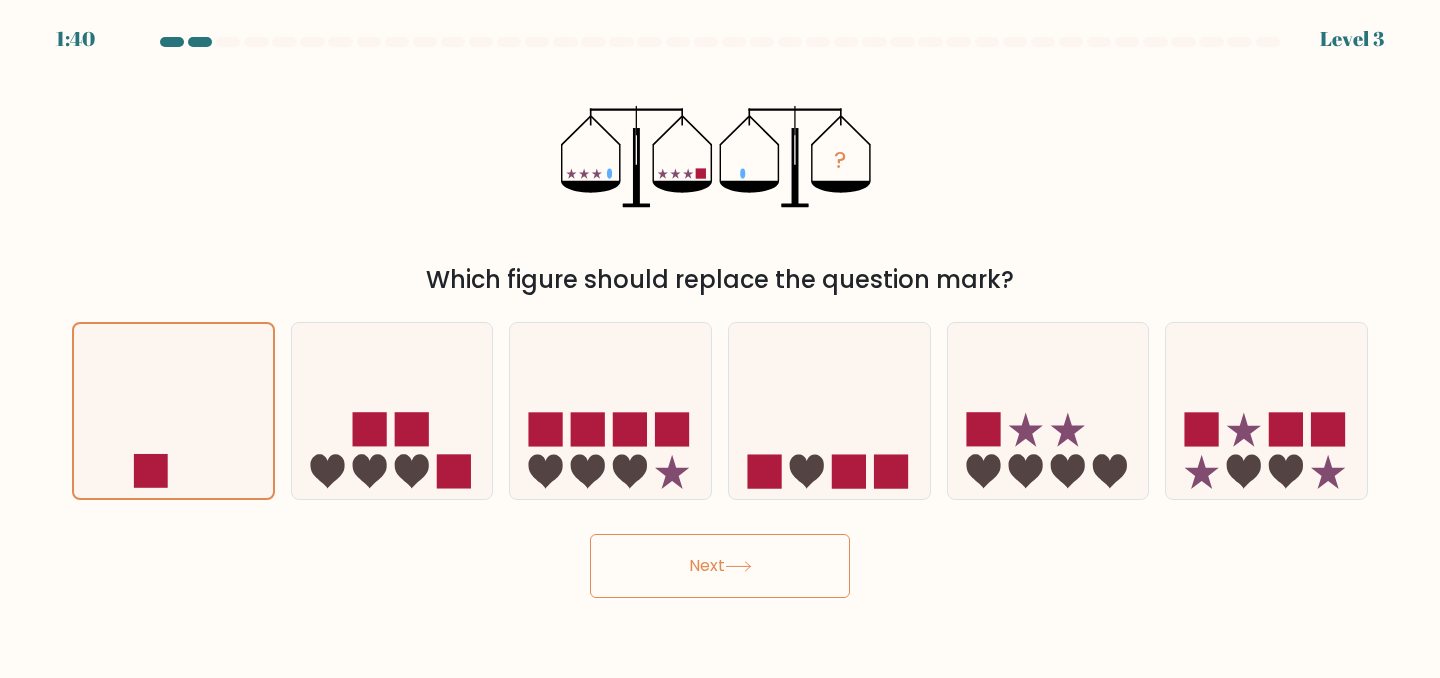 click on "Next" at bounding box center [720, 566] 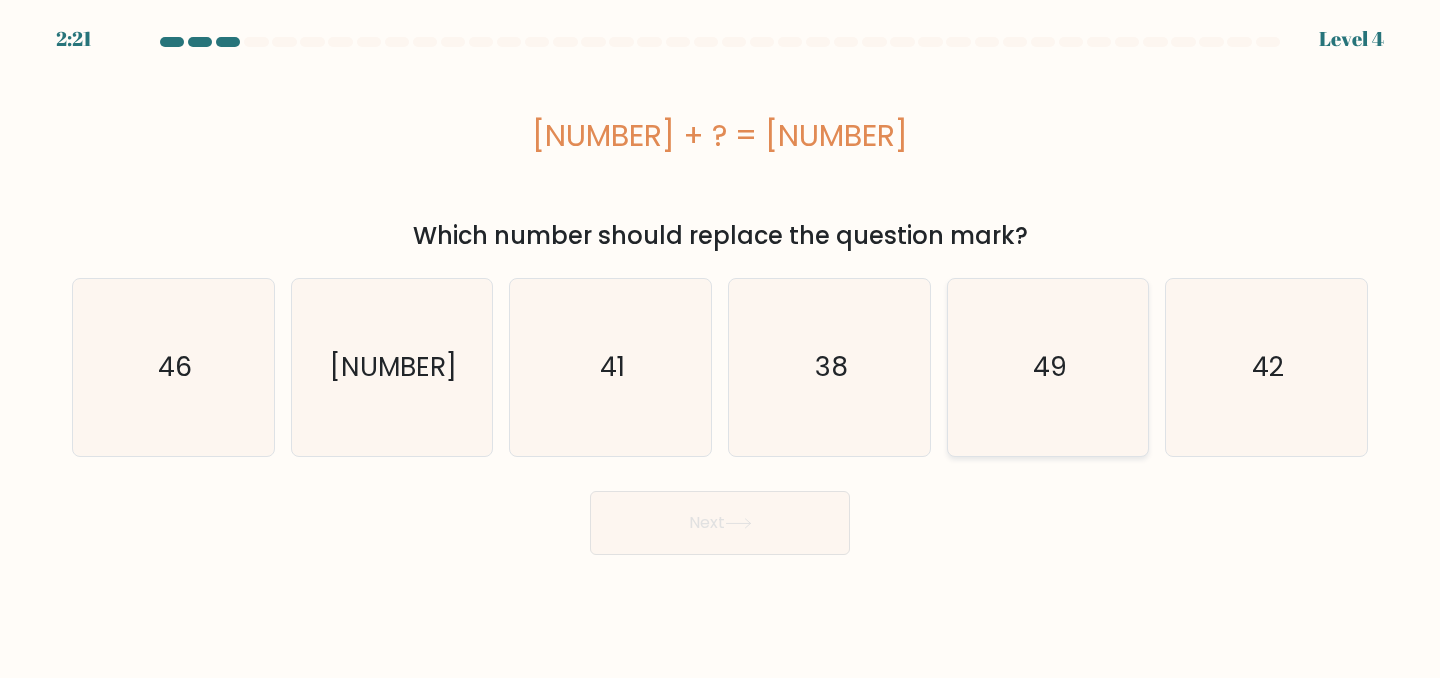 click on "49" 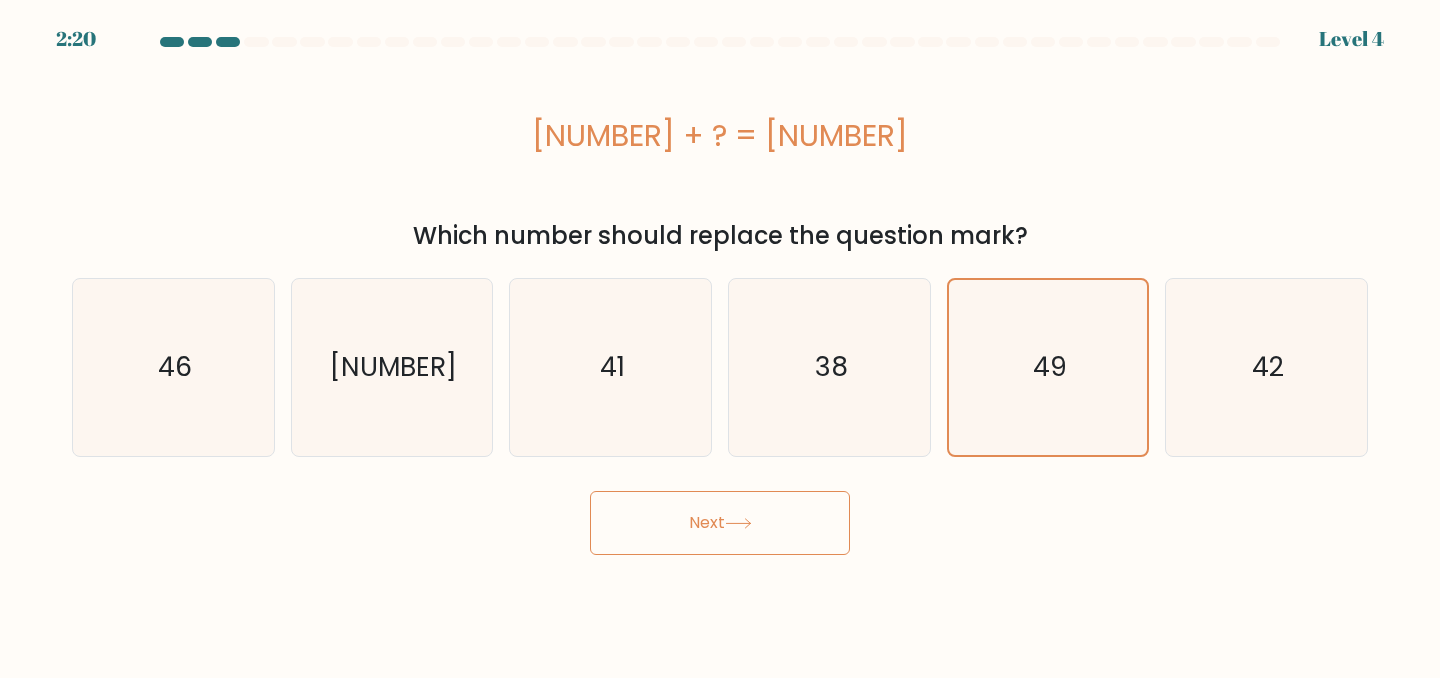 click on "Next" at bounding box center (720, 523) 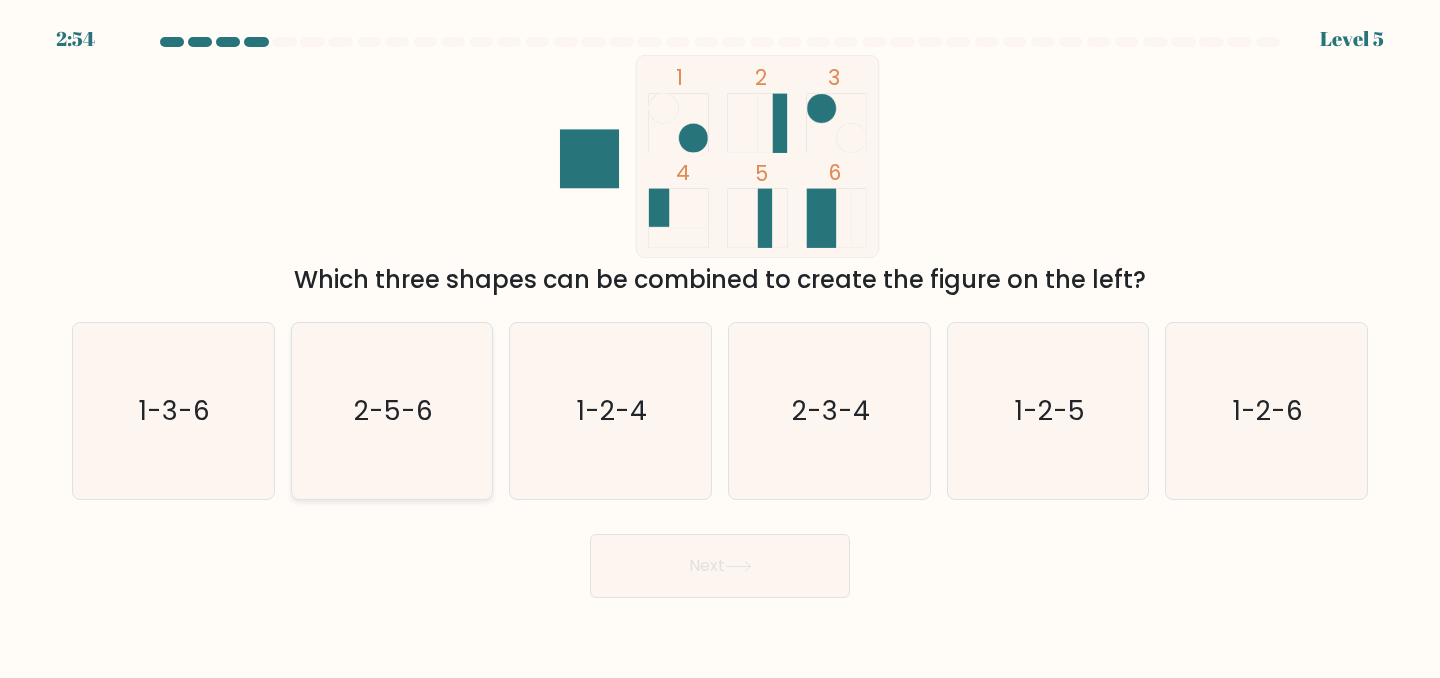 click on "2-5-6" 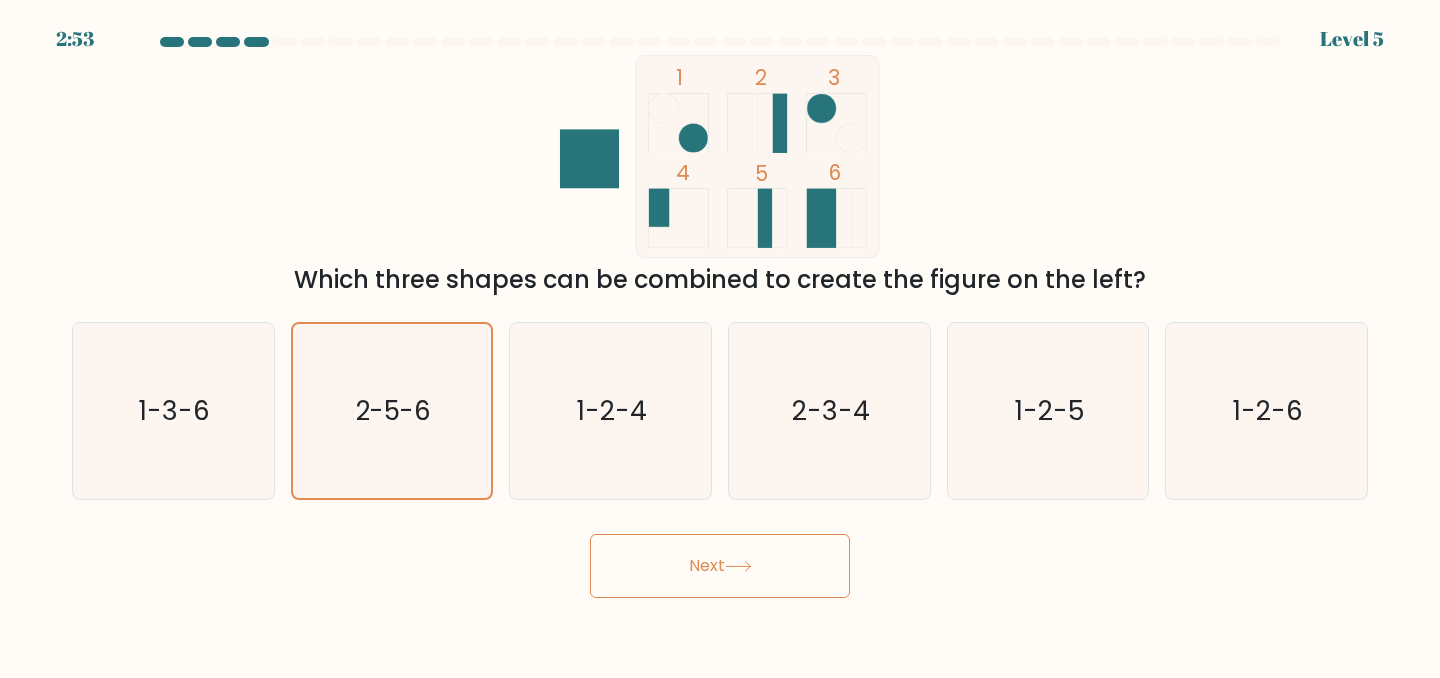 click on "Next" at bounding box center (720, 566) 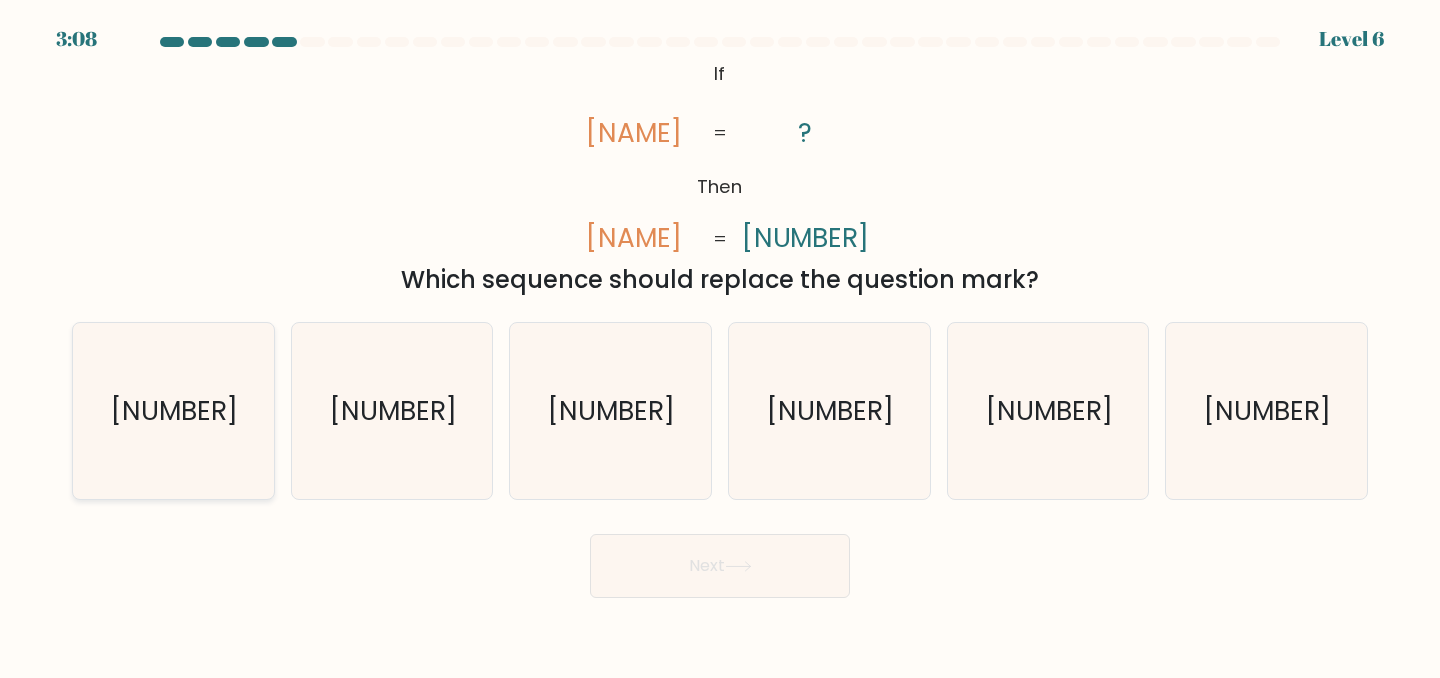 click on "[NUMBER]" 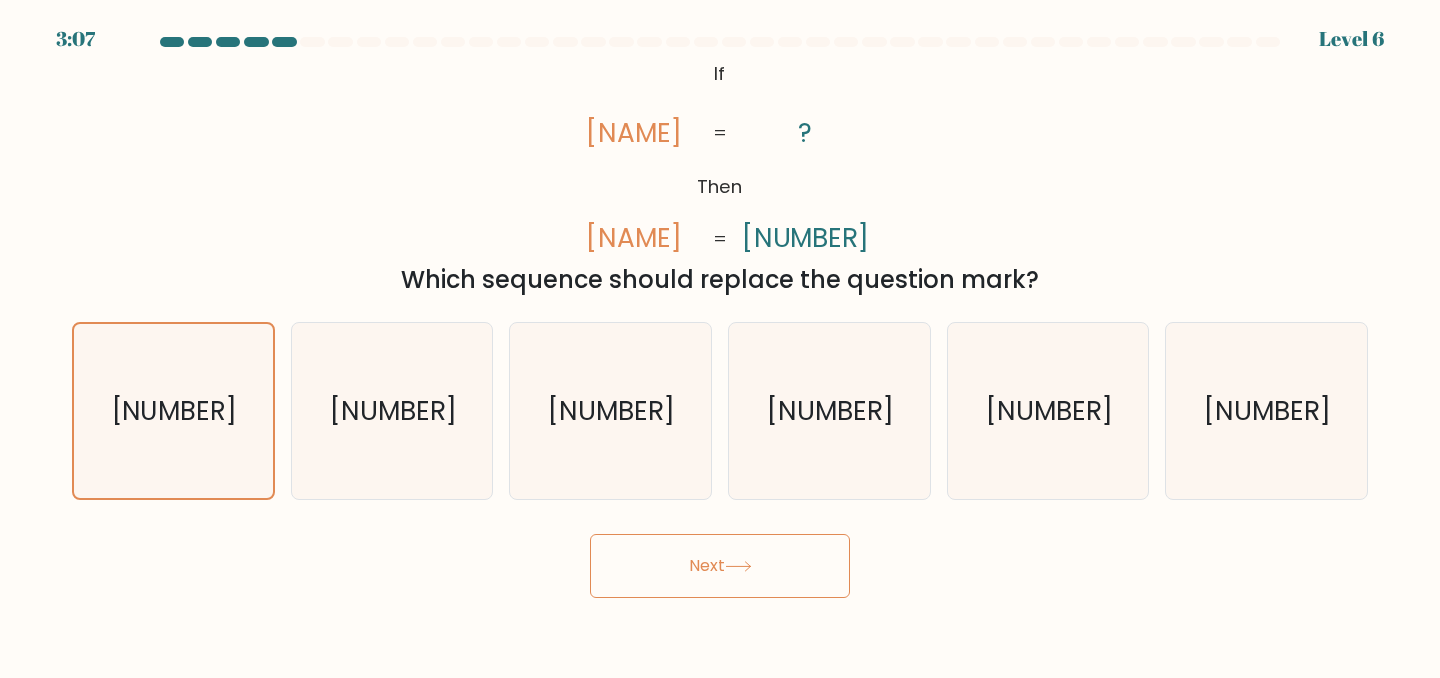 click on "Next" at bounding box center (720, 566) 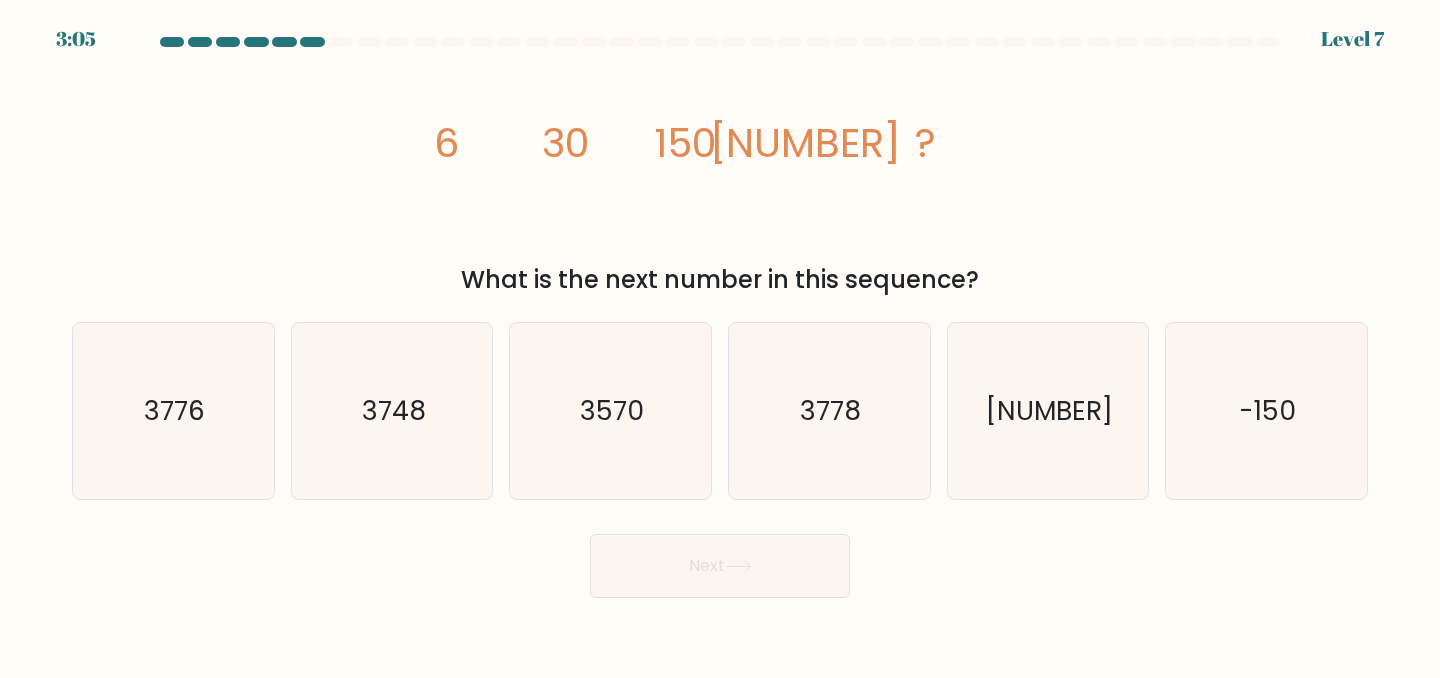 type 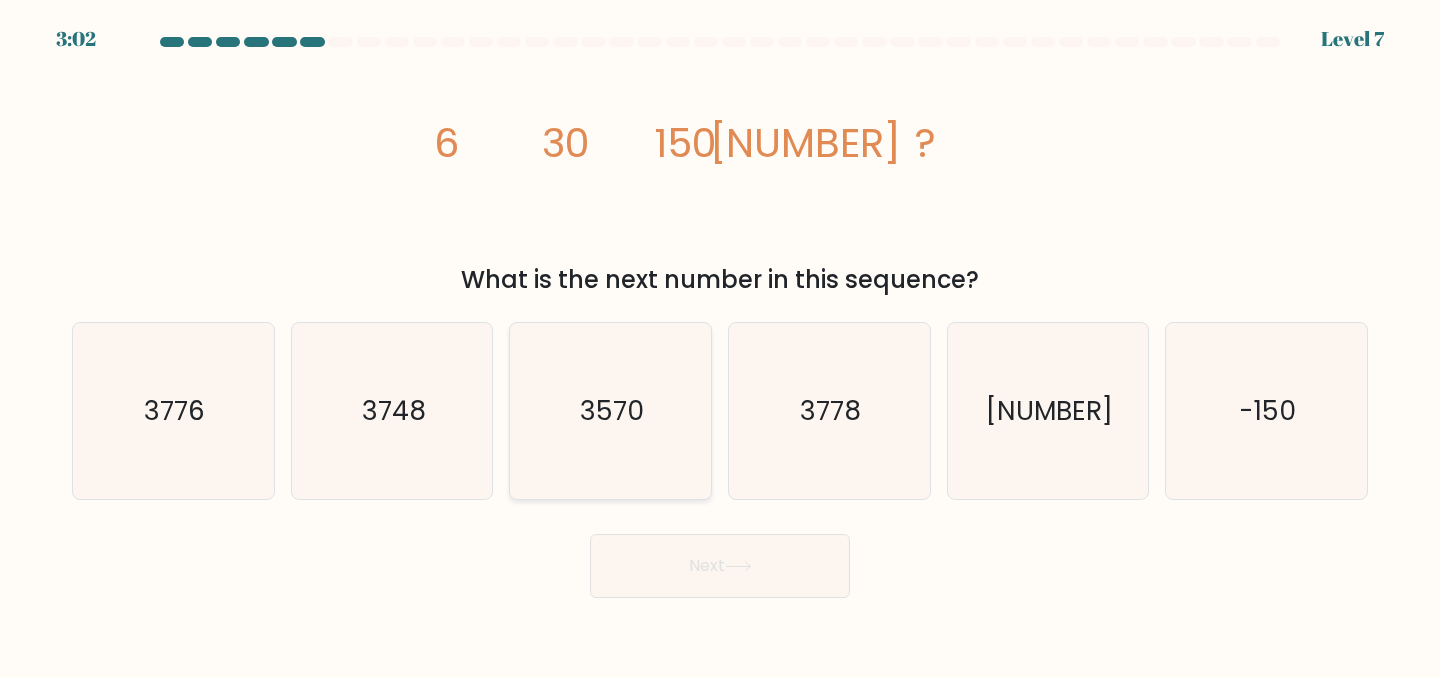click on "3570" 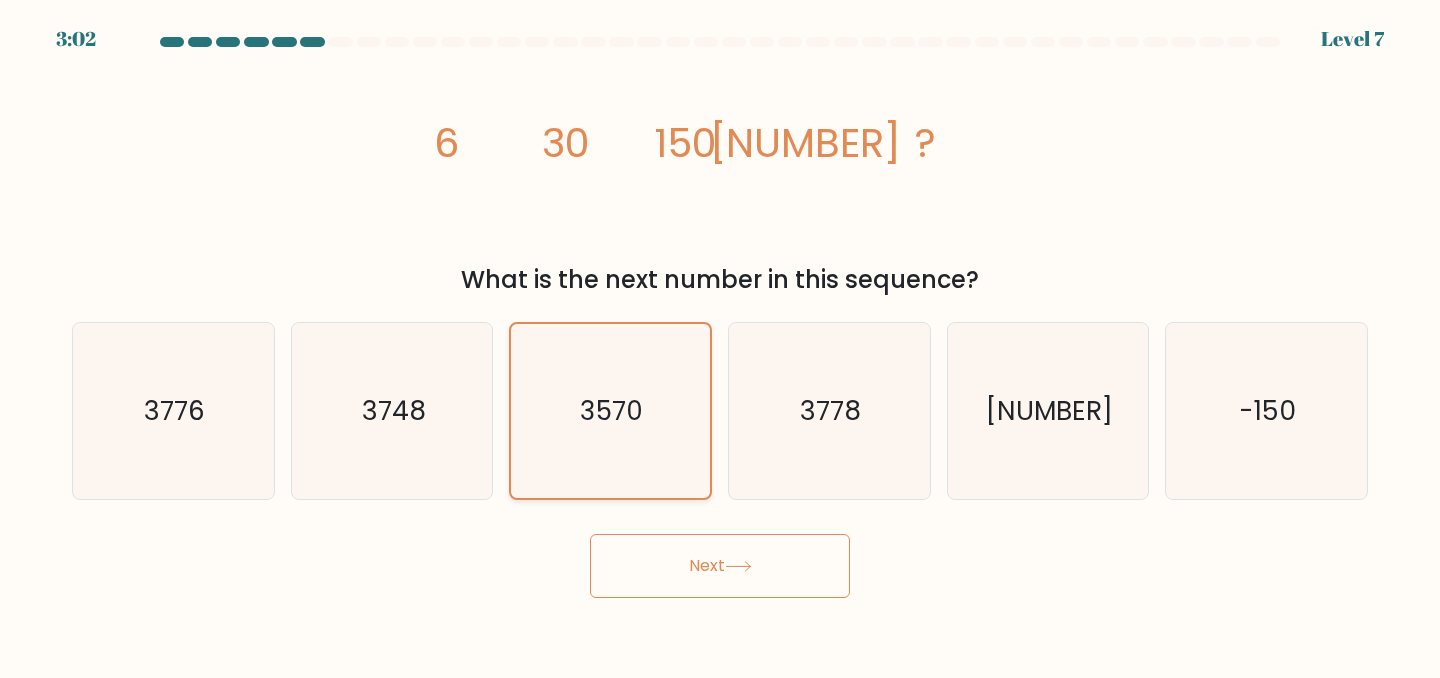 click on "3570" 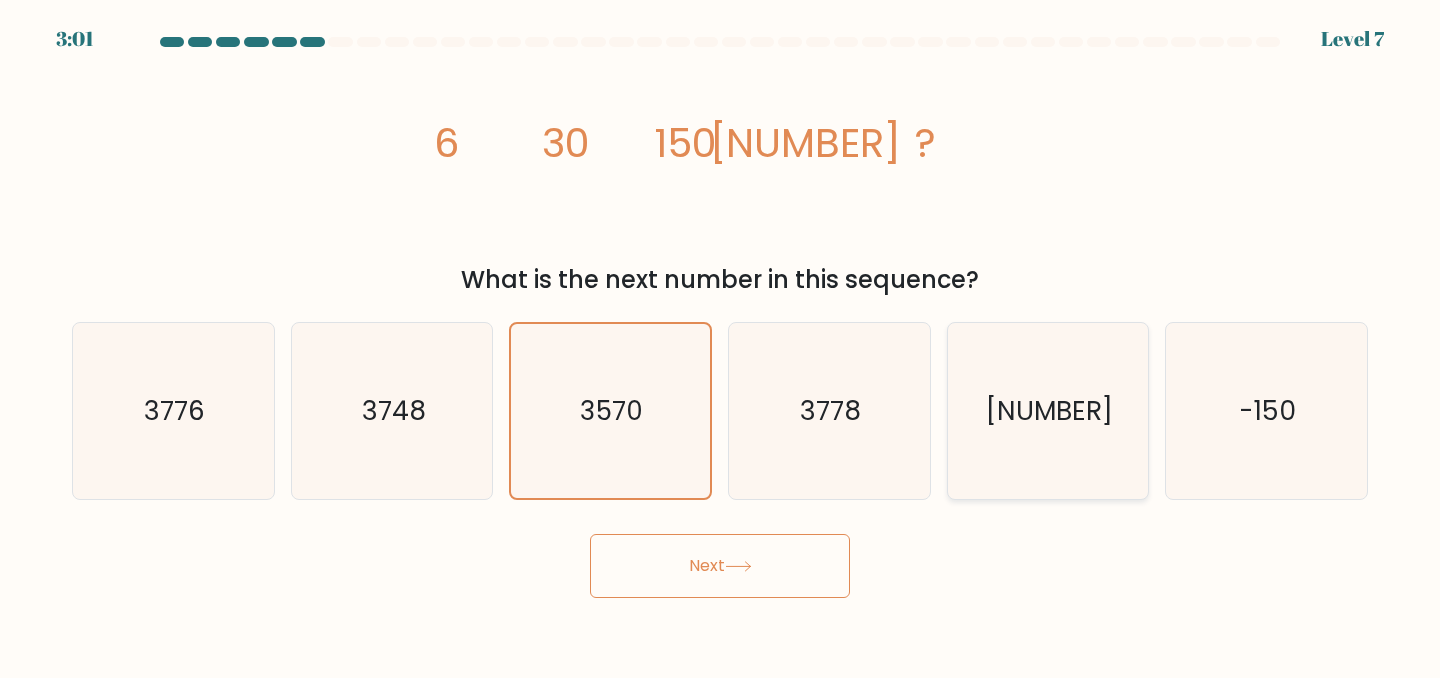 click on "[NUMBER]" 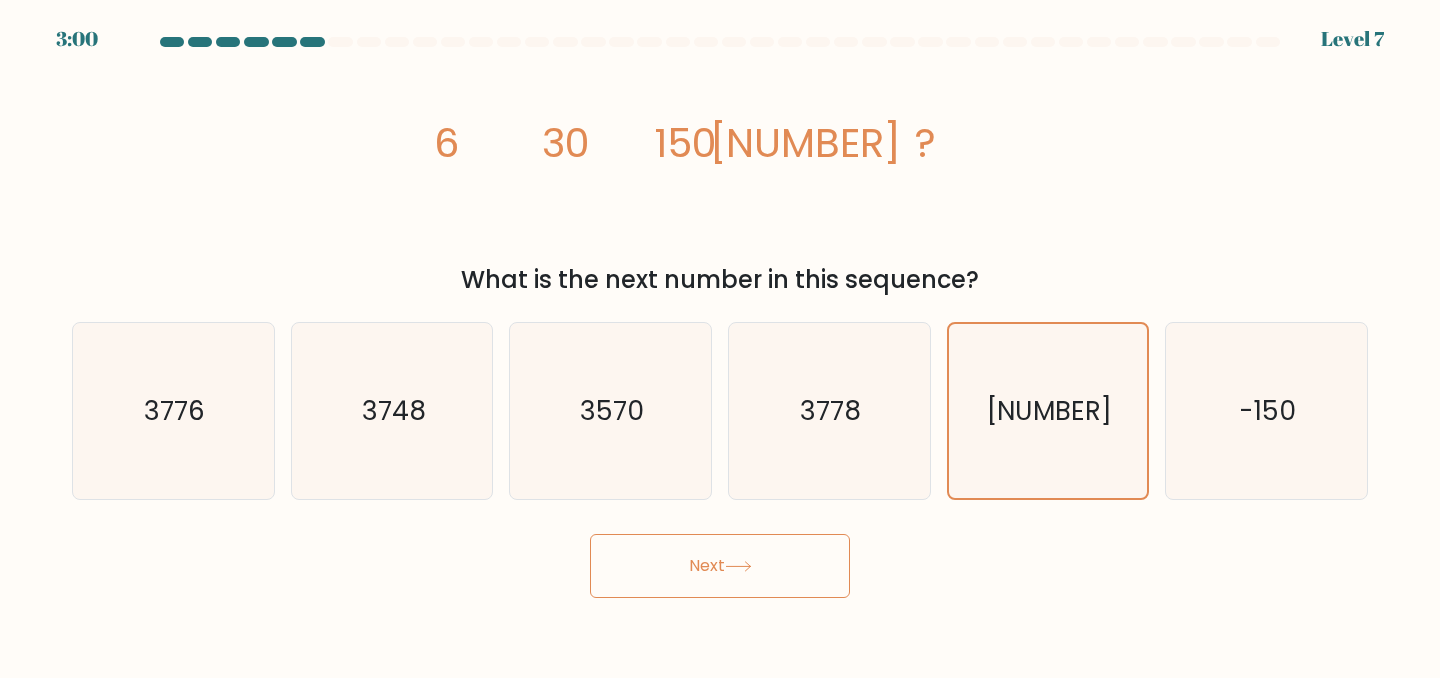 click on "Next" at bounding box center [720, 566] 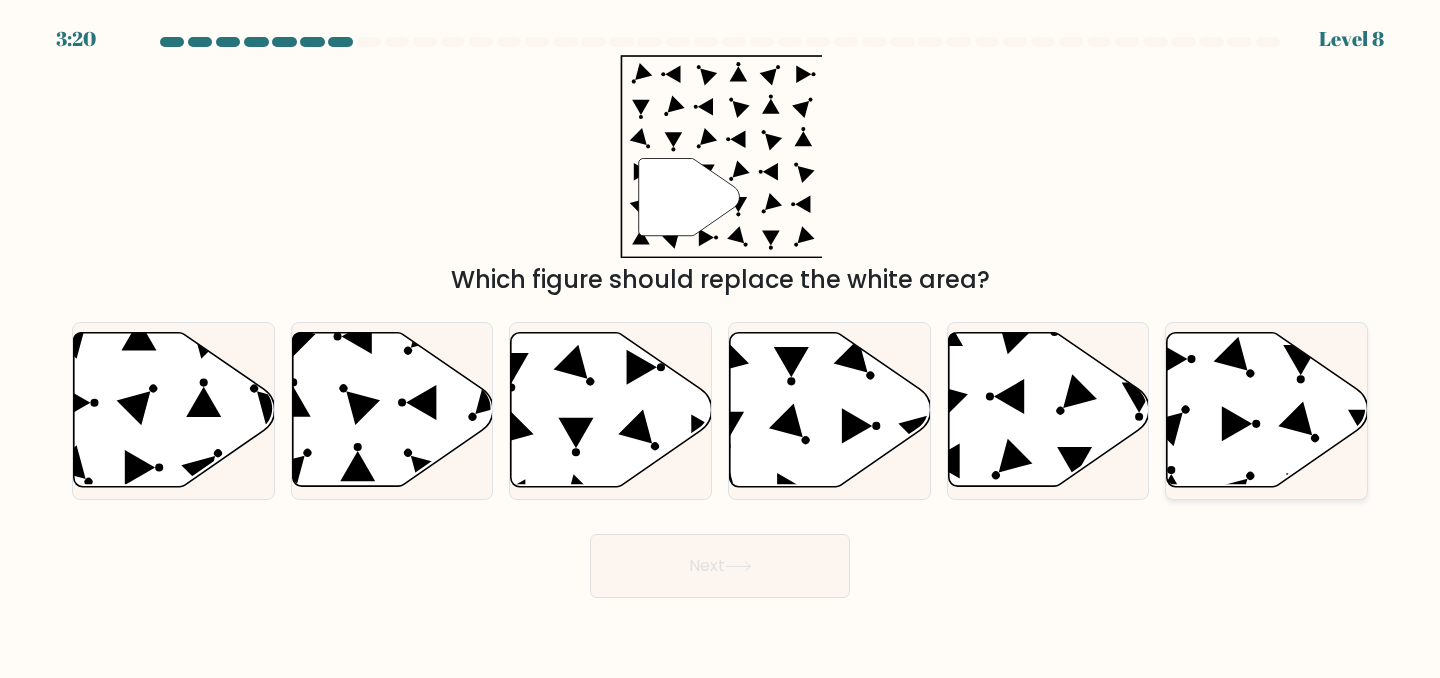 click 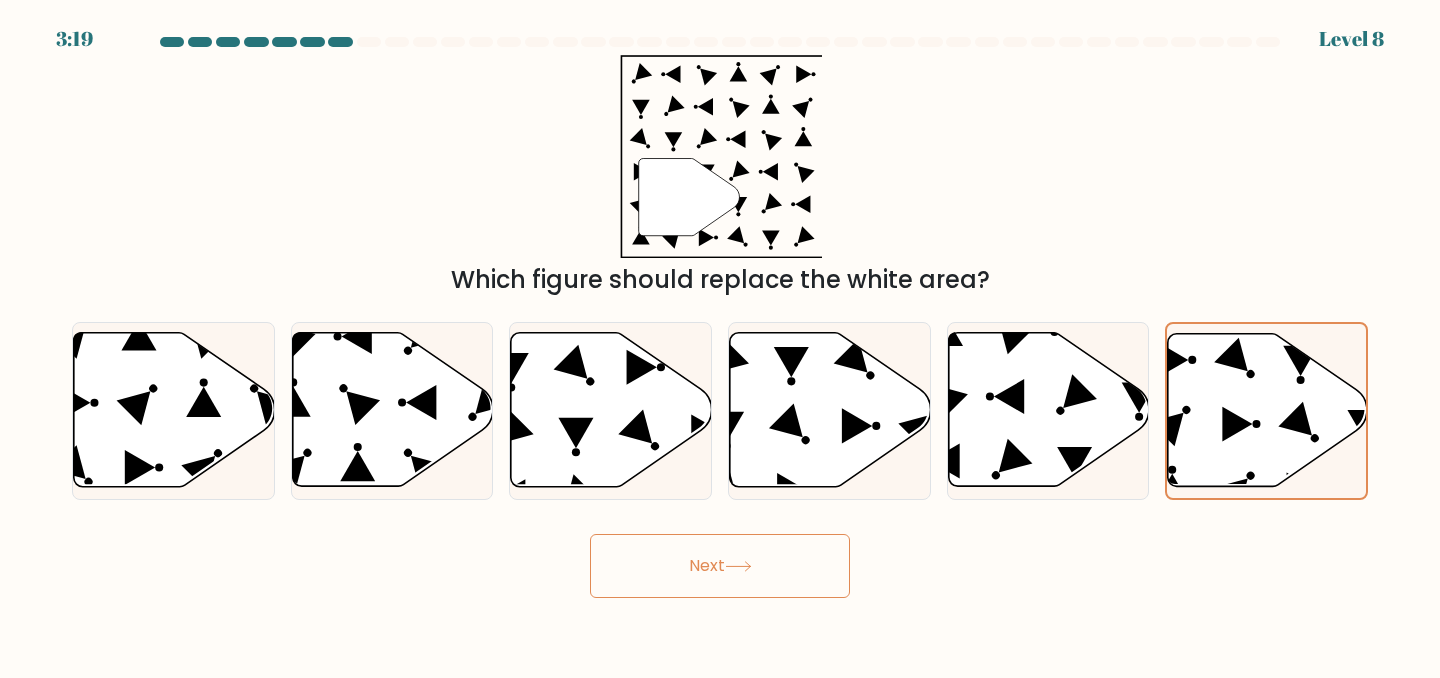 click on "Next" at bounding box center [720, 566] 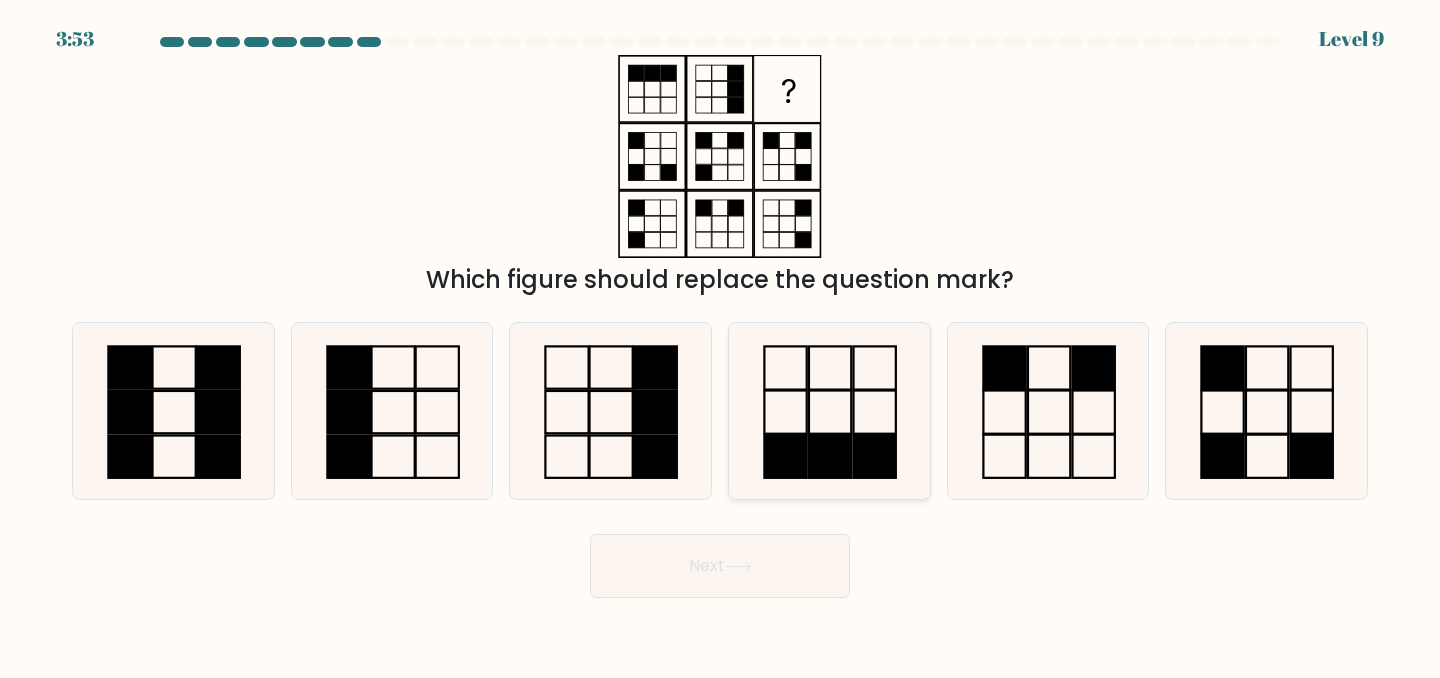 click 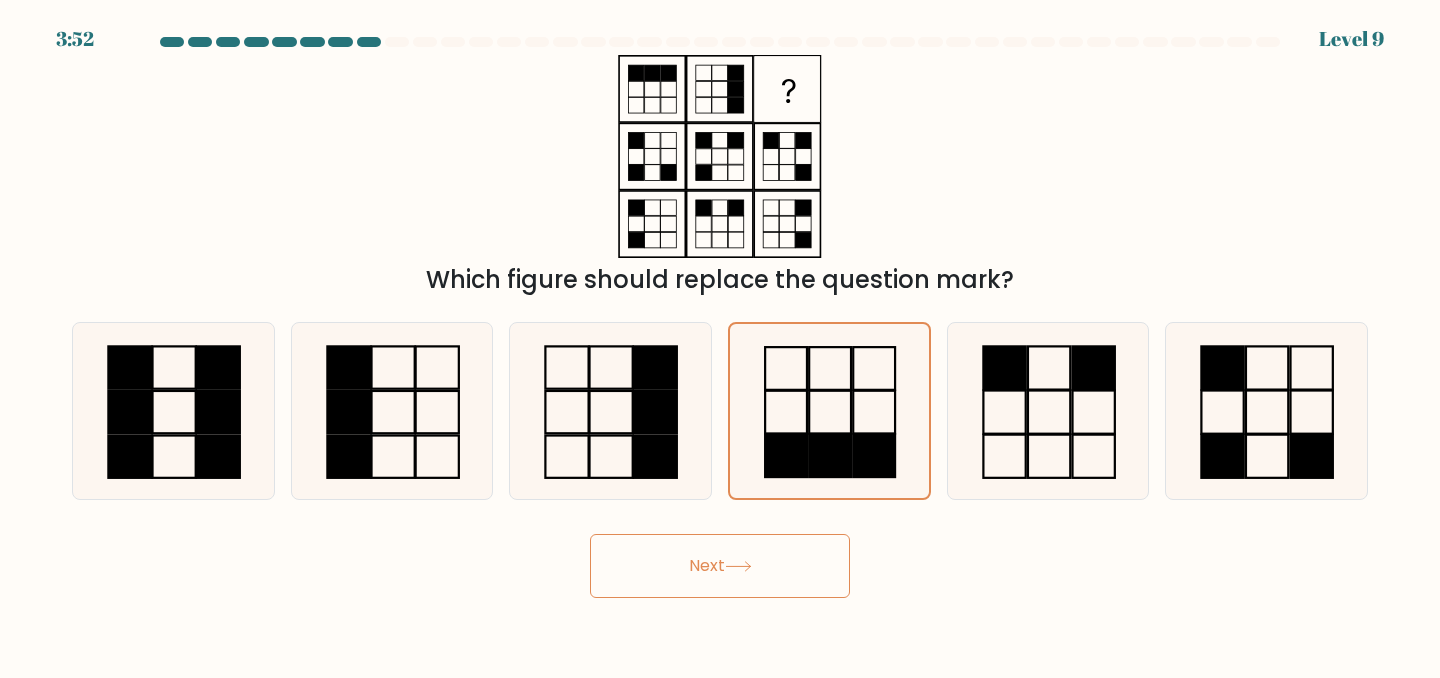 click 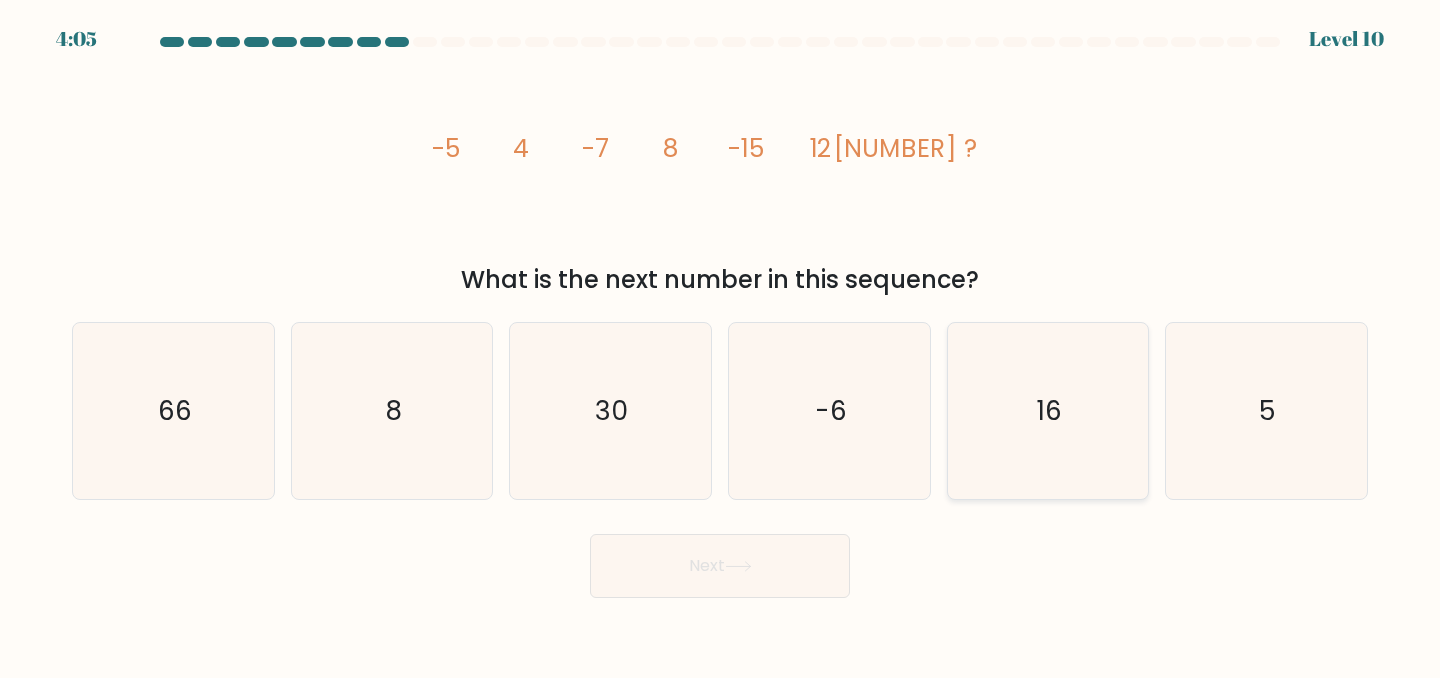 click on "16" 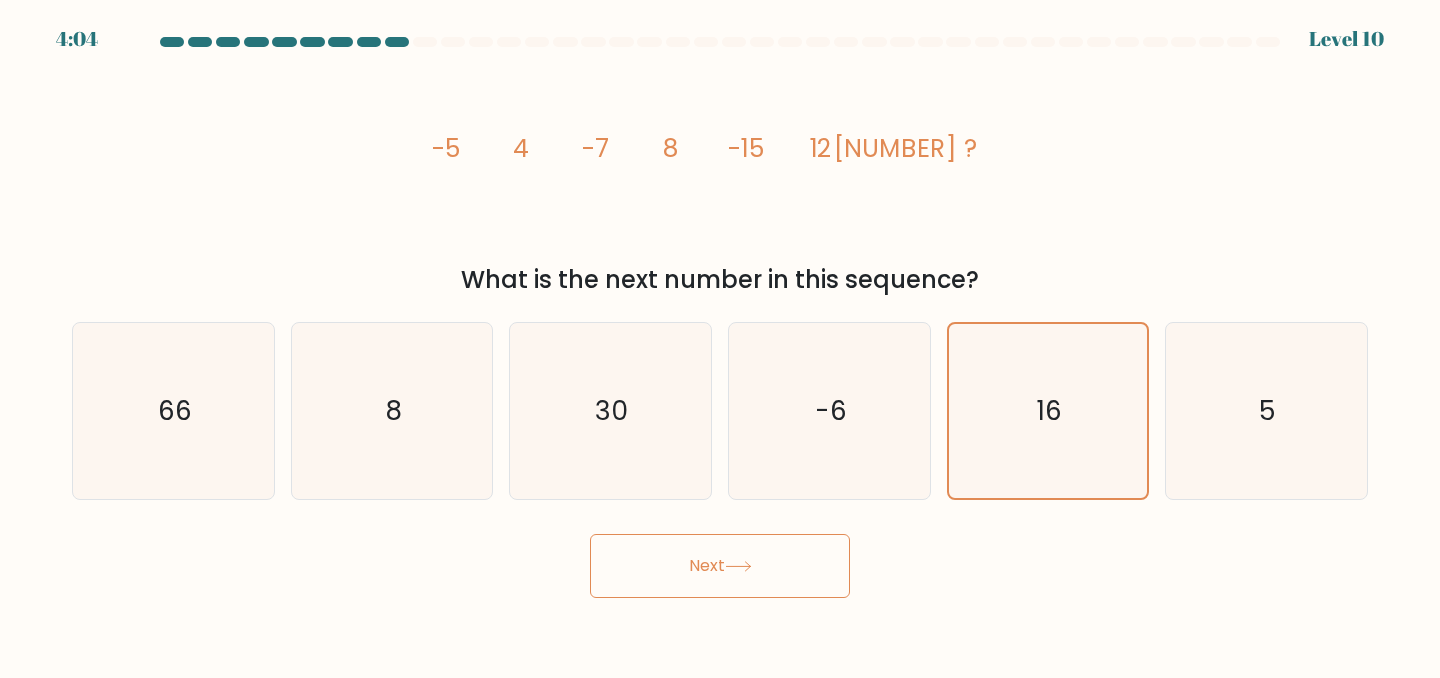 click on "Next" at bounding box center (720, 566) 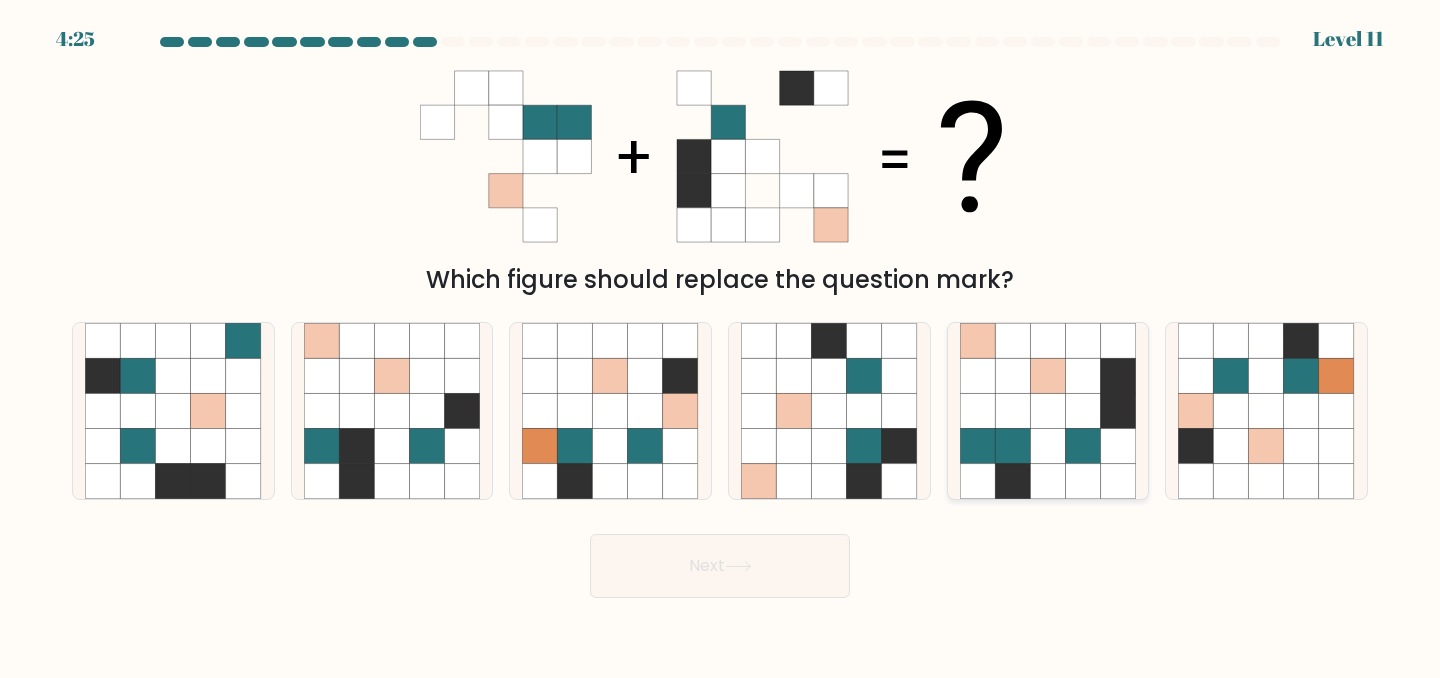 click 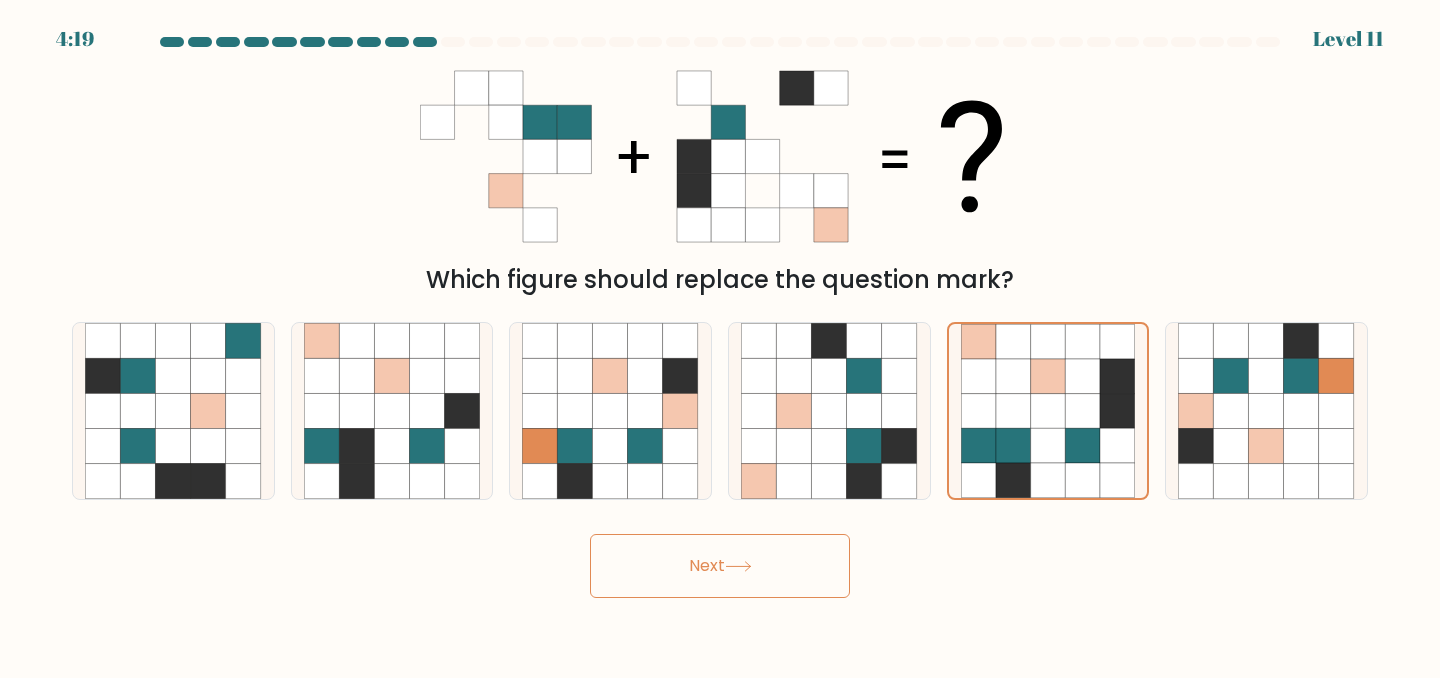 click on "Next" at bounding box center (720, 566) 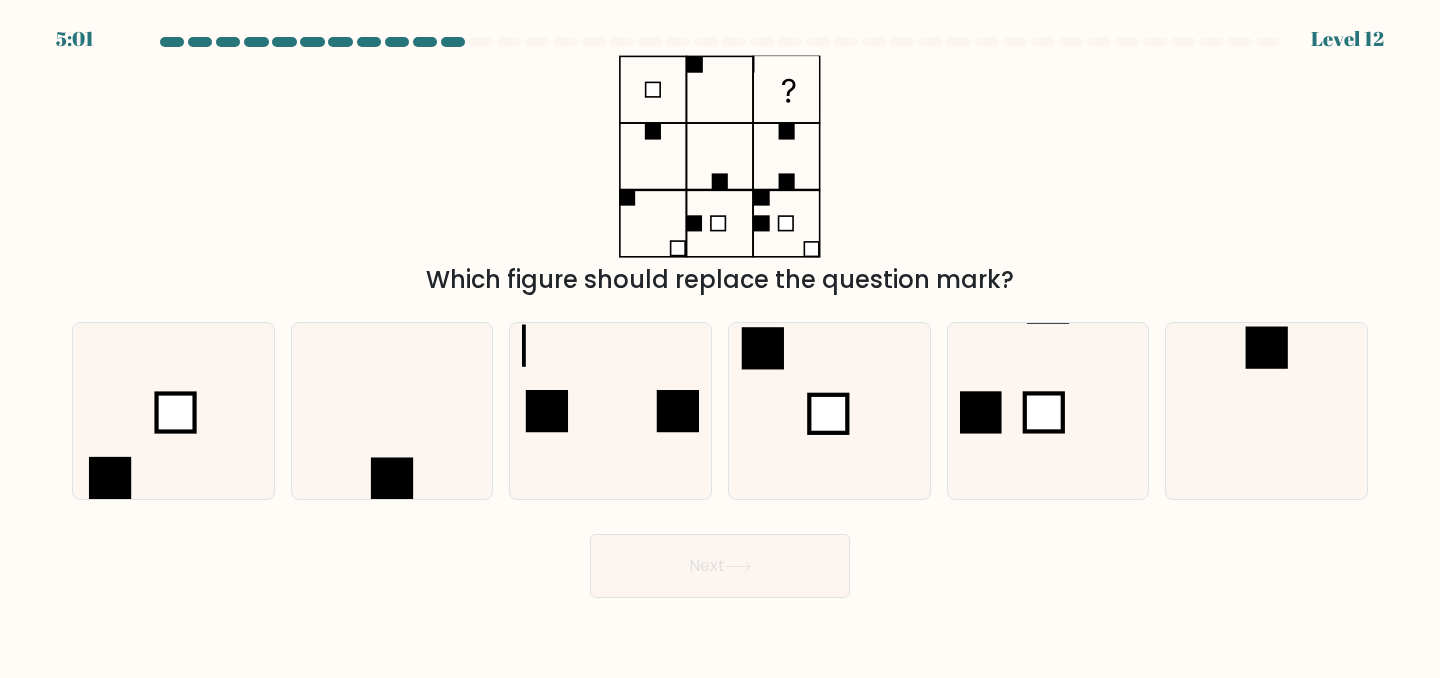 click on "Which figure should replace the question mark?" at bounding box center (720, 280) 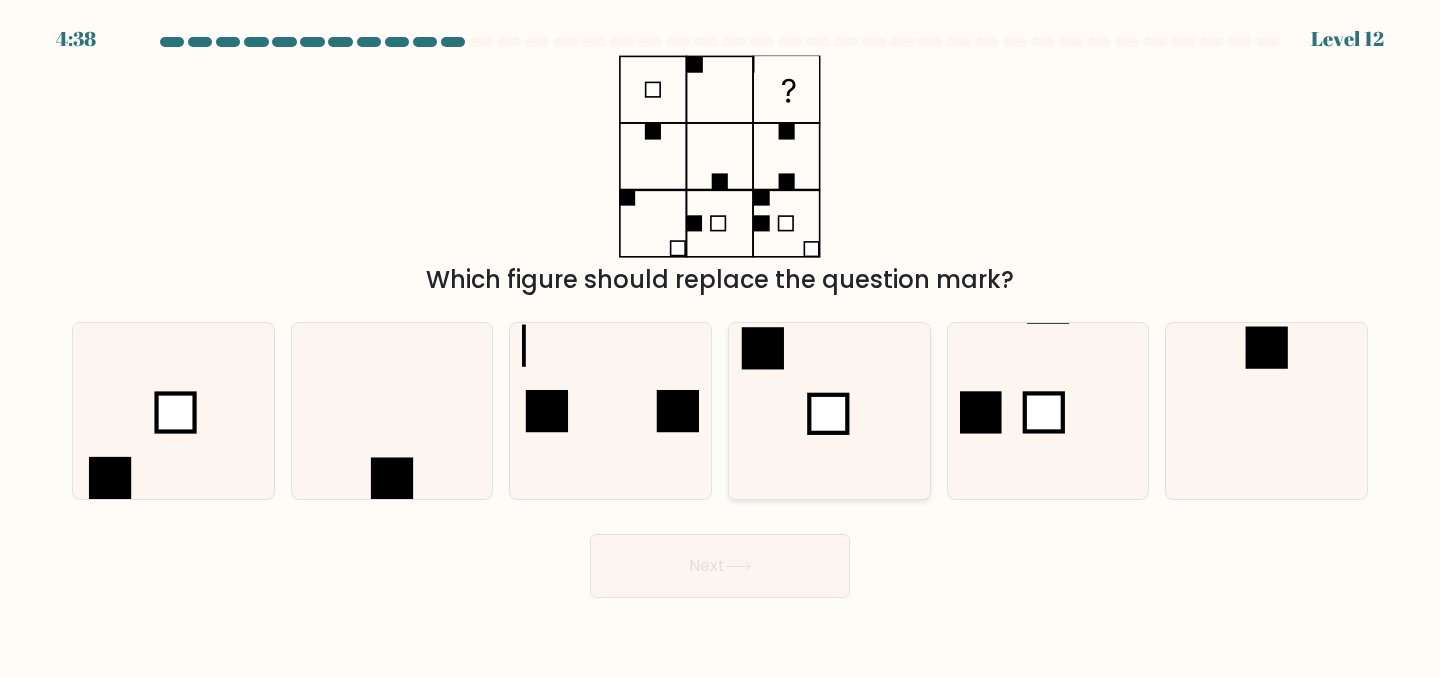 click 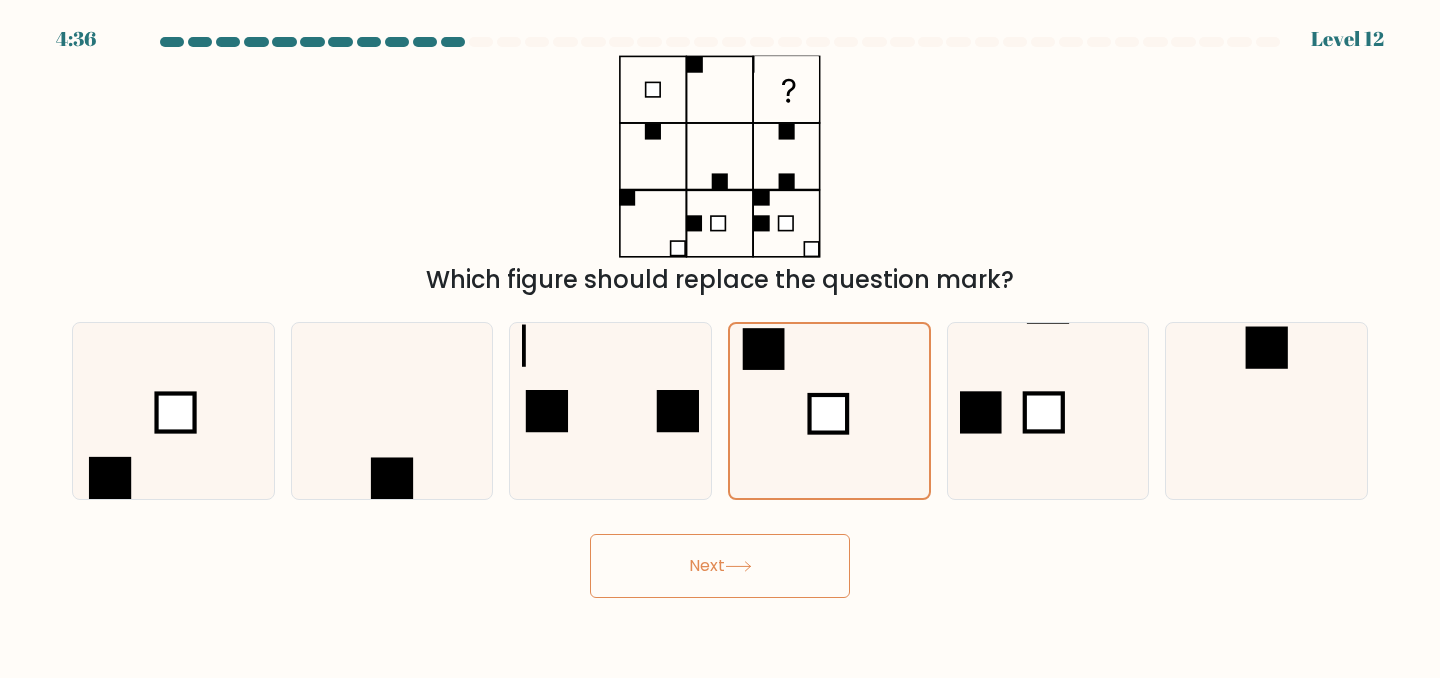 click on "Next" at bounding box center (720, 566) 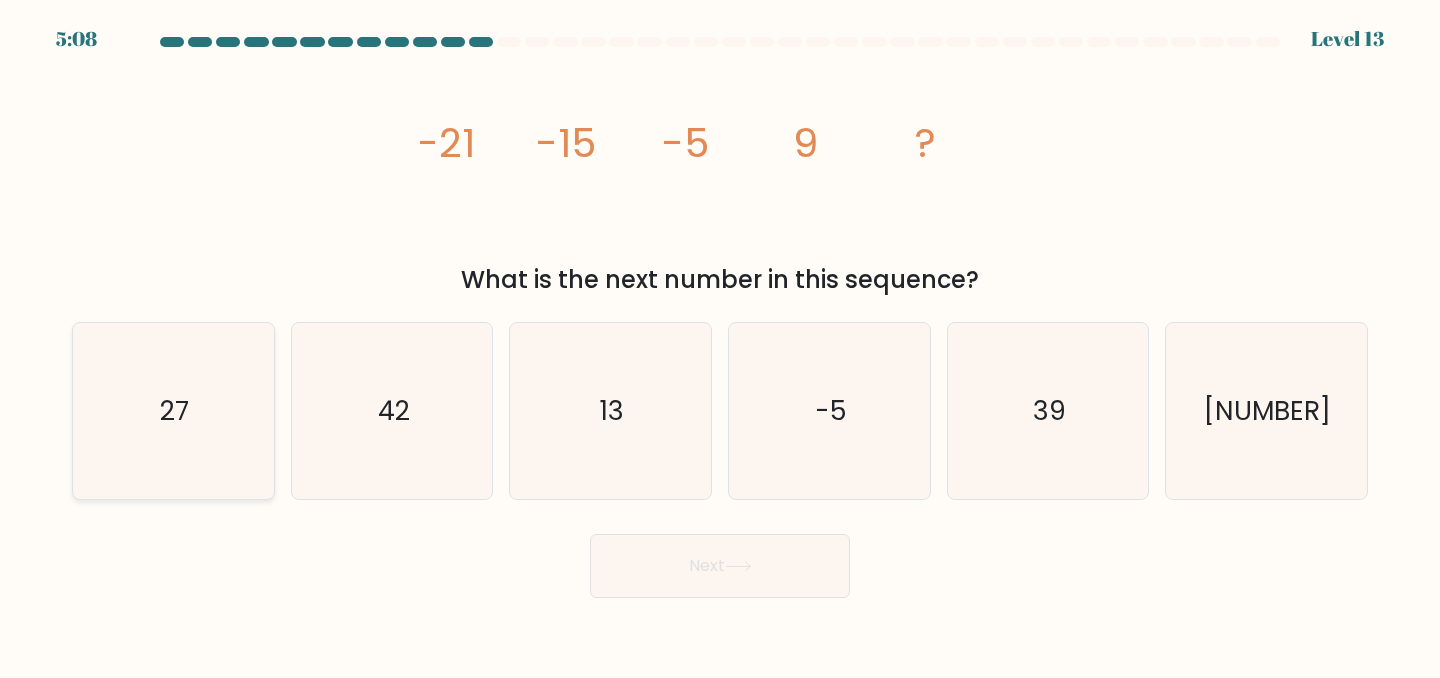 click on "27" 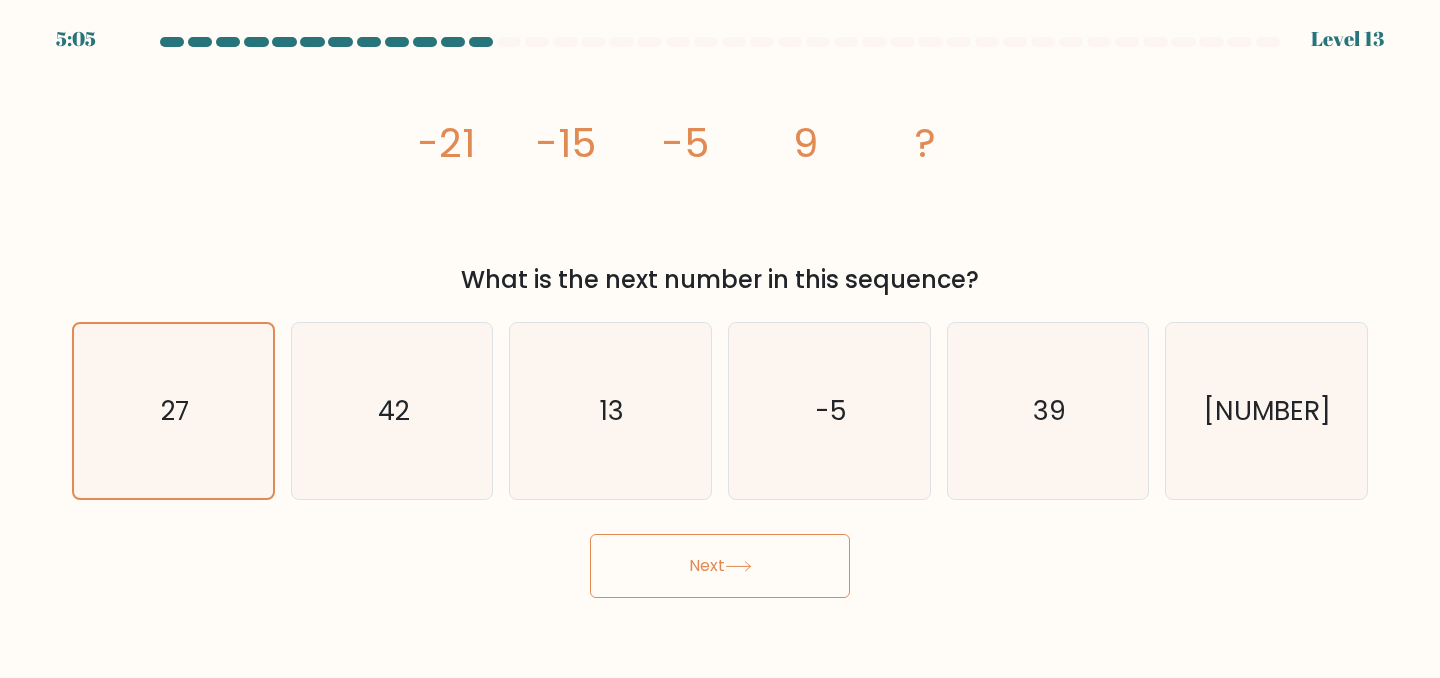 click on "Next" at bounding box center (720, 566) 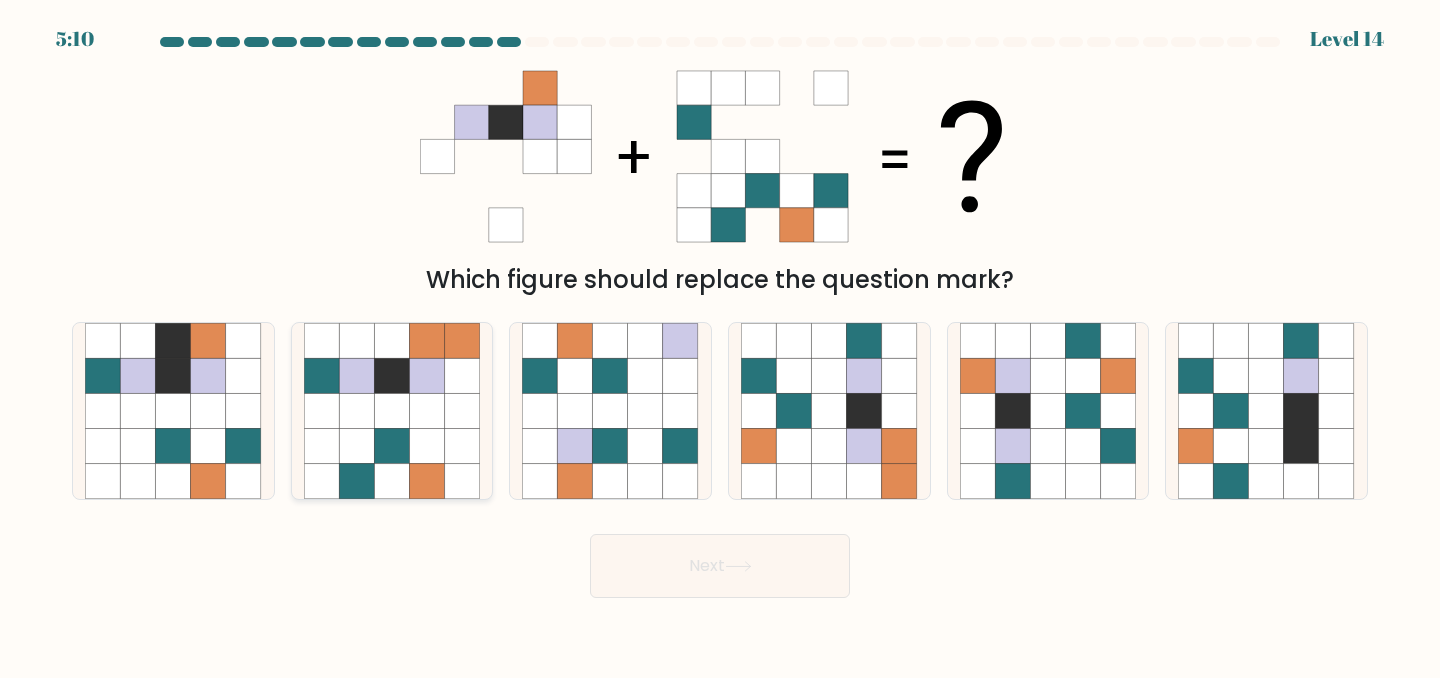 click 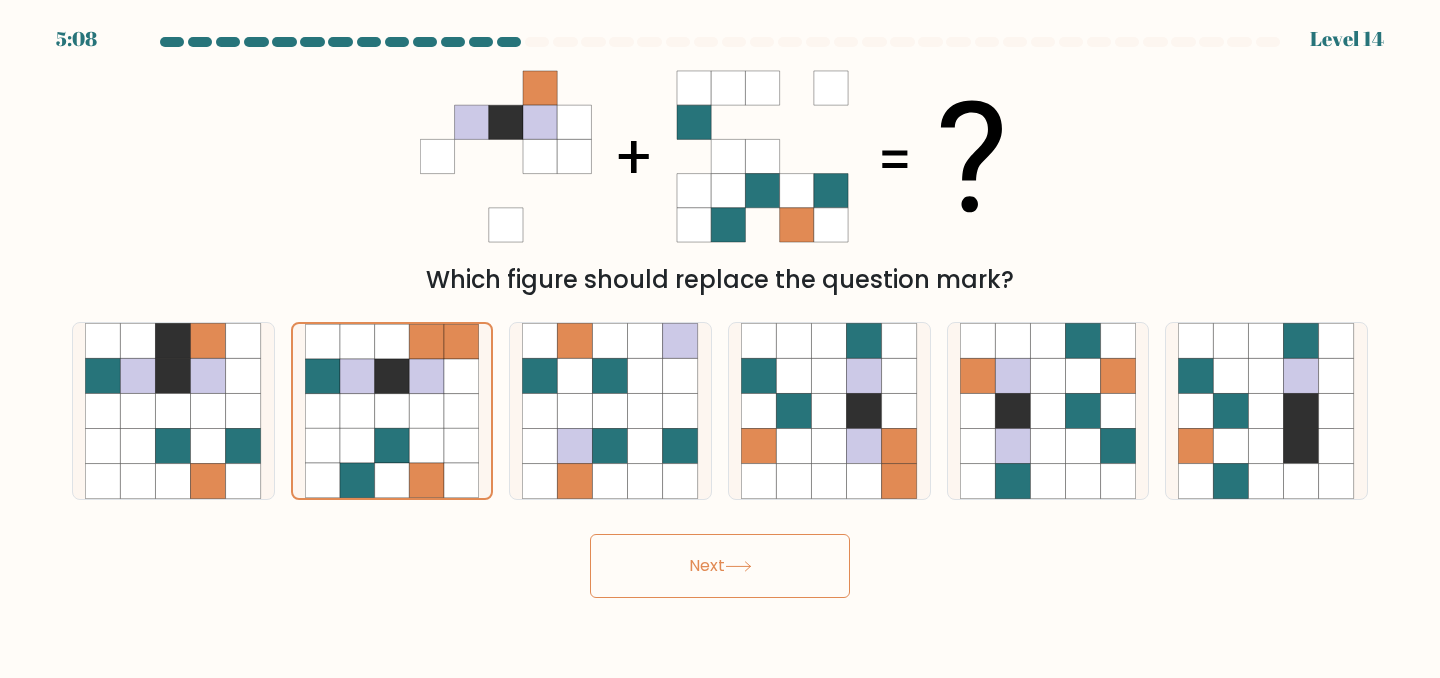 click 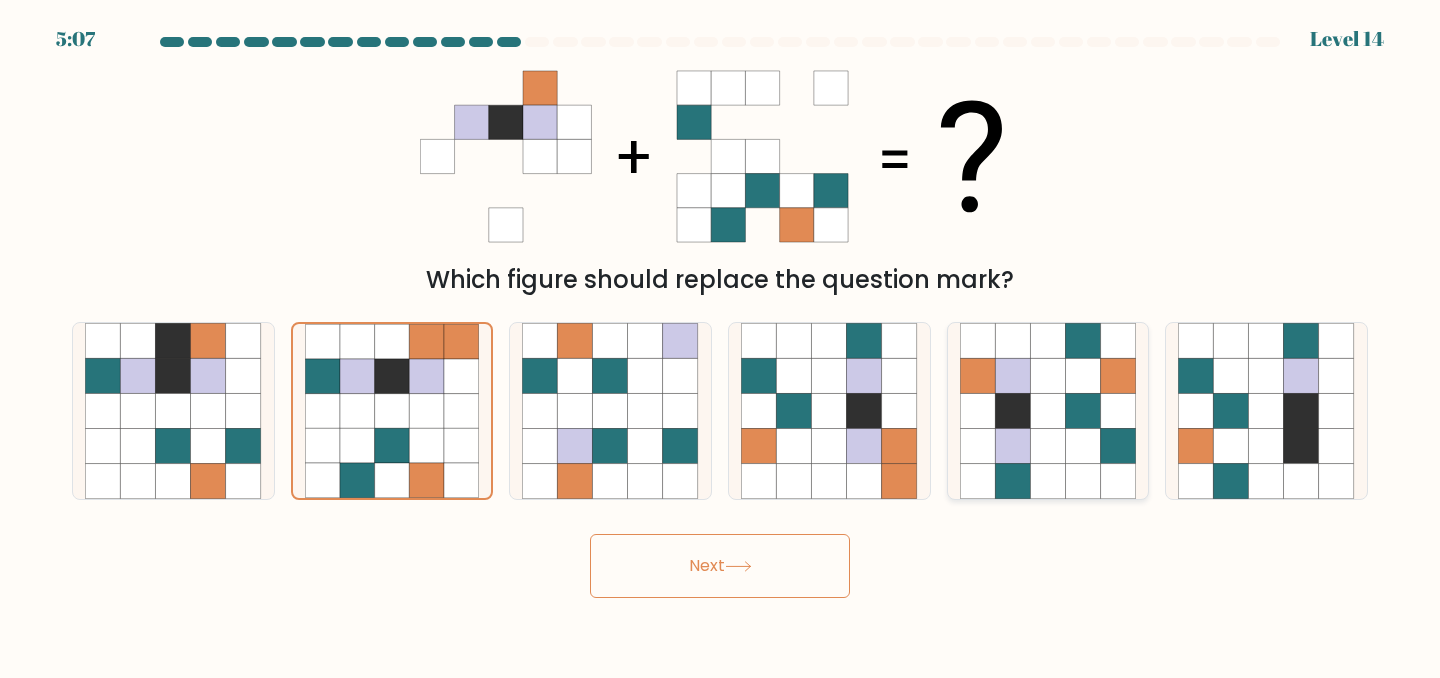 click 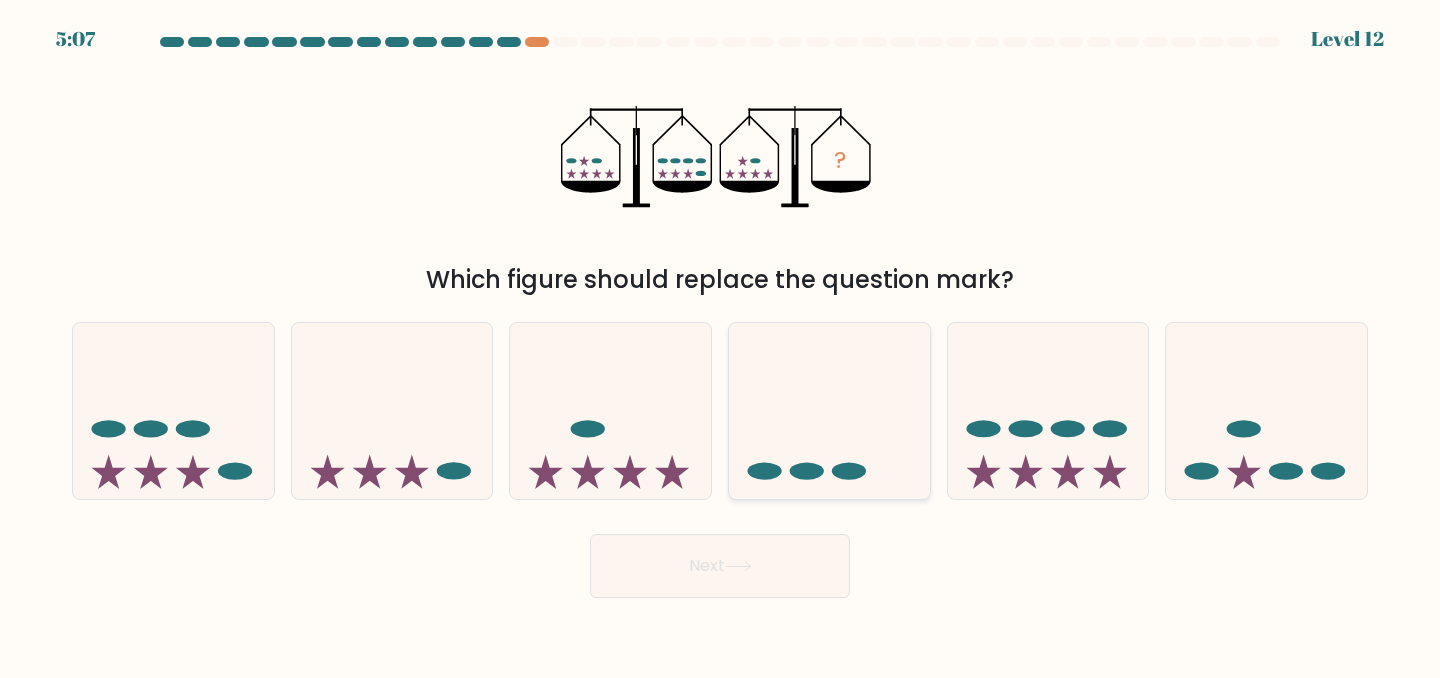 drag, startPoint x: 931, startPoint y: 396, endPoint x: 841, endPoint y: 420, distance: 93.14505 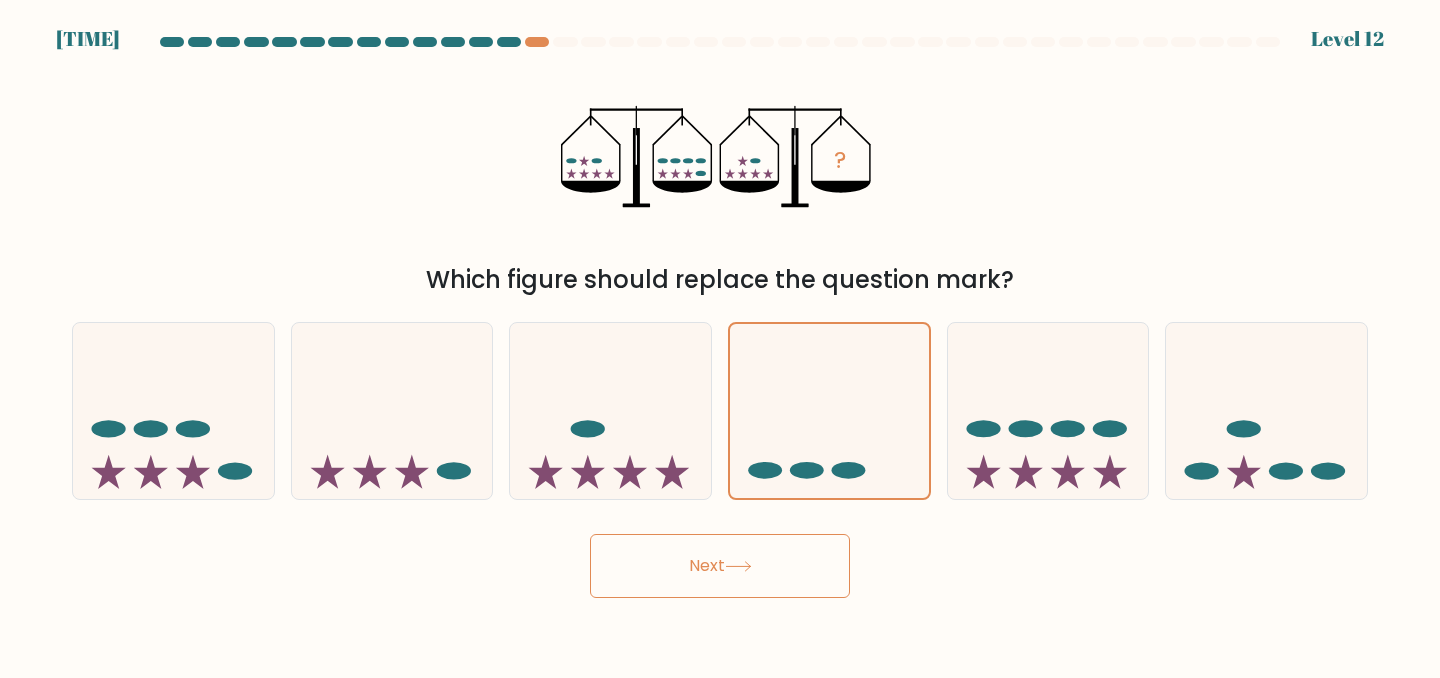 click on "?" 